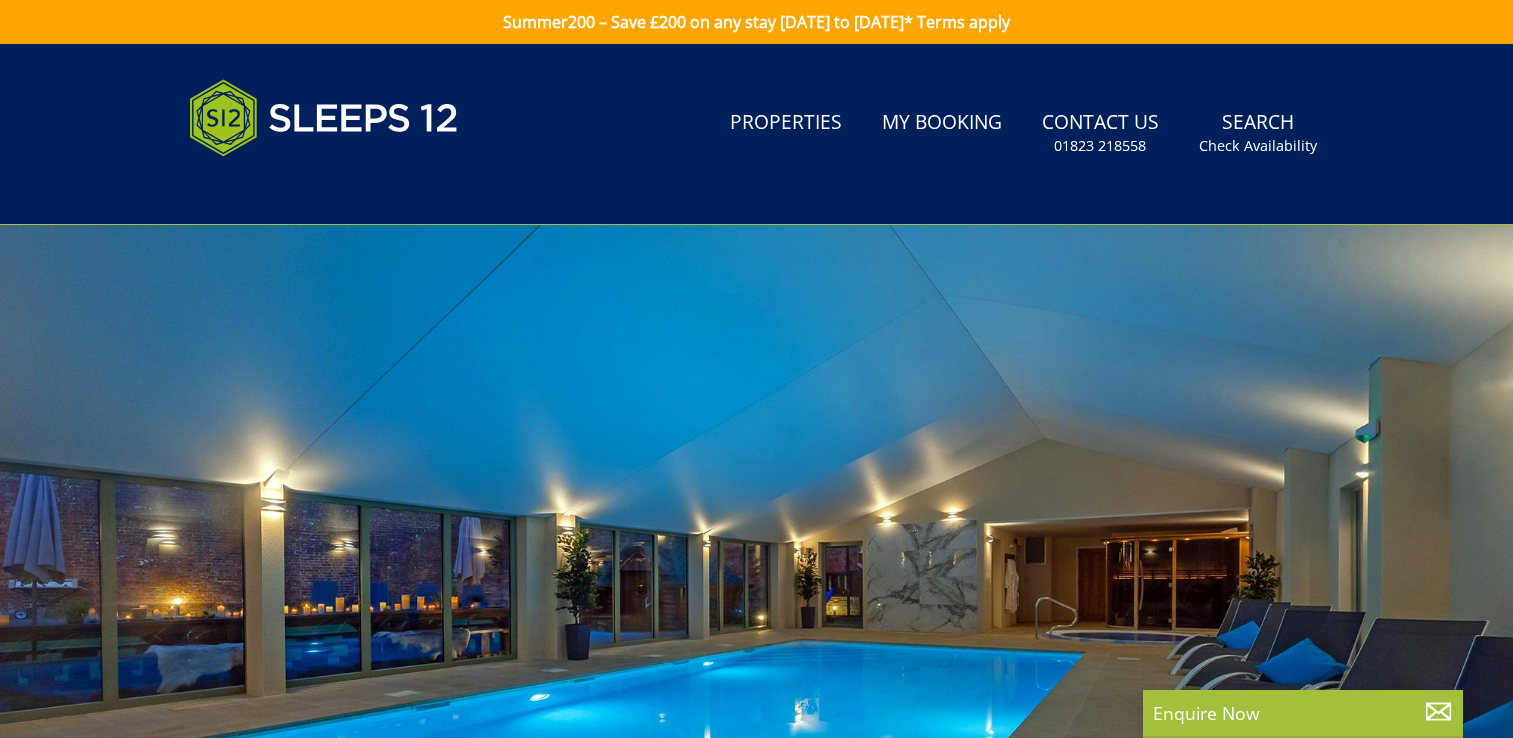 select 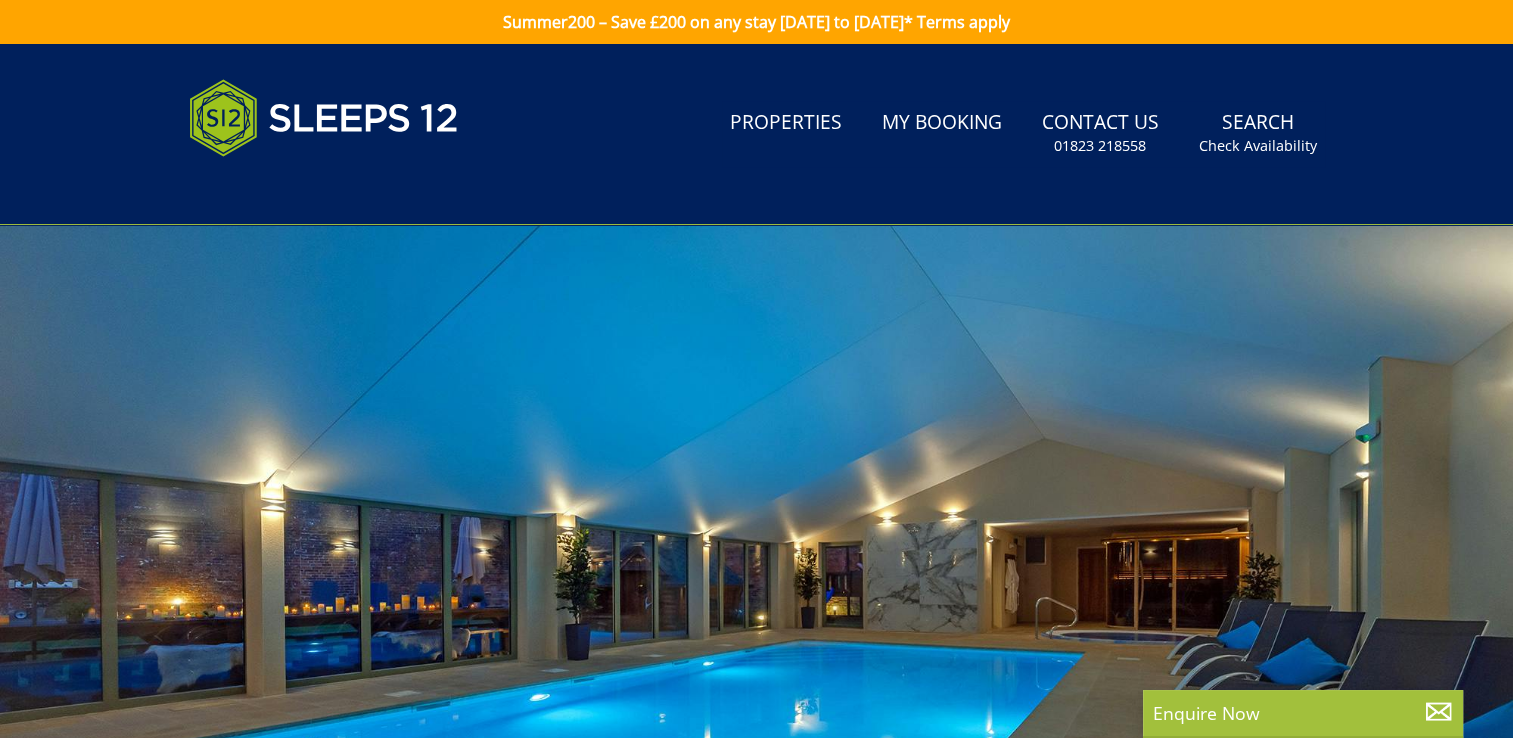 scroll, scrollTop: 0, scrollLeft: 0, axis: both 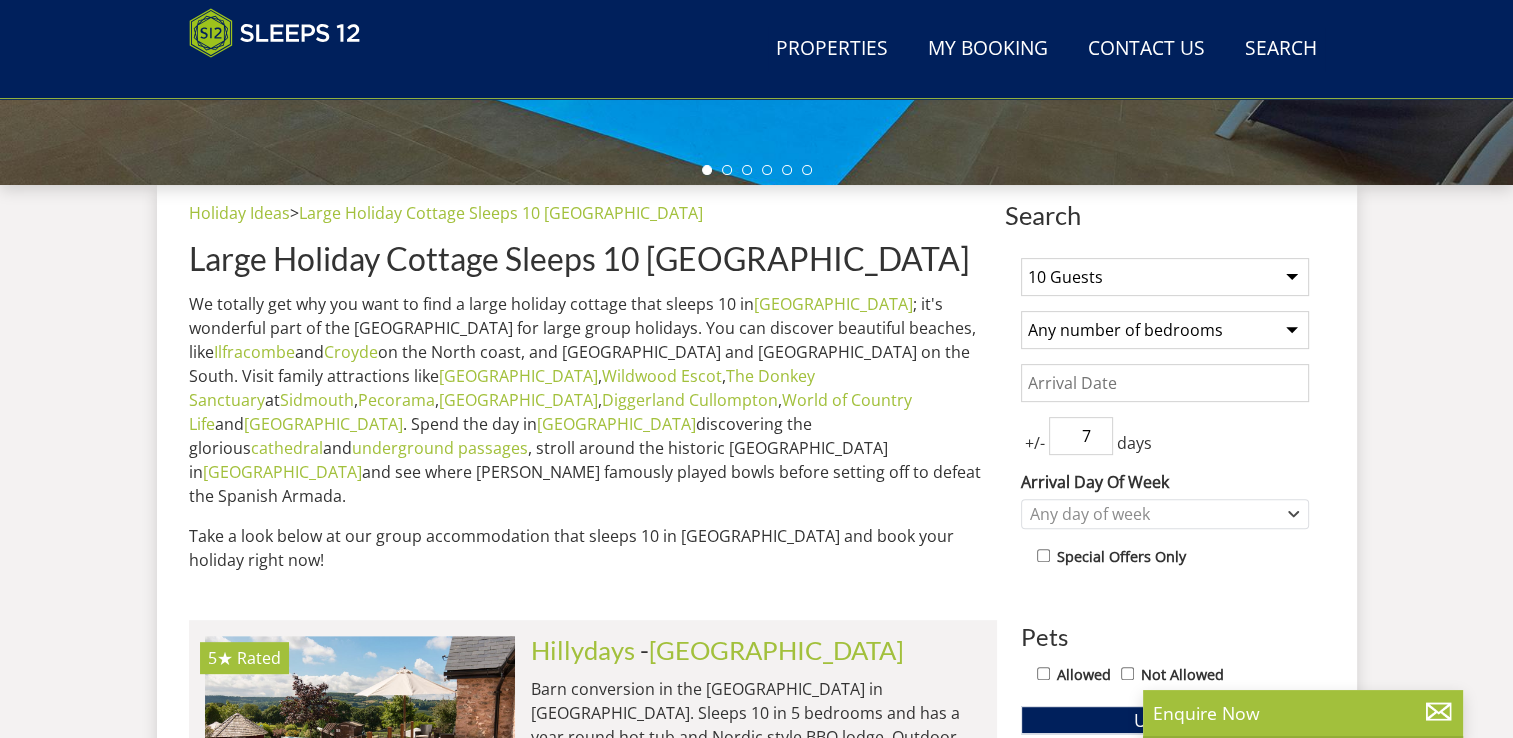 click on "Date" at bounding box center [1165, 383] 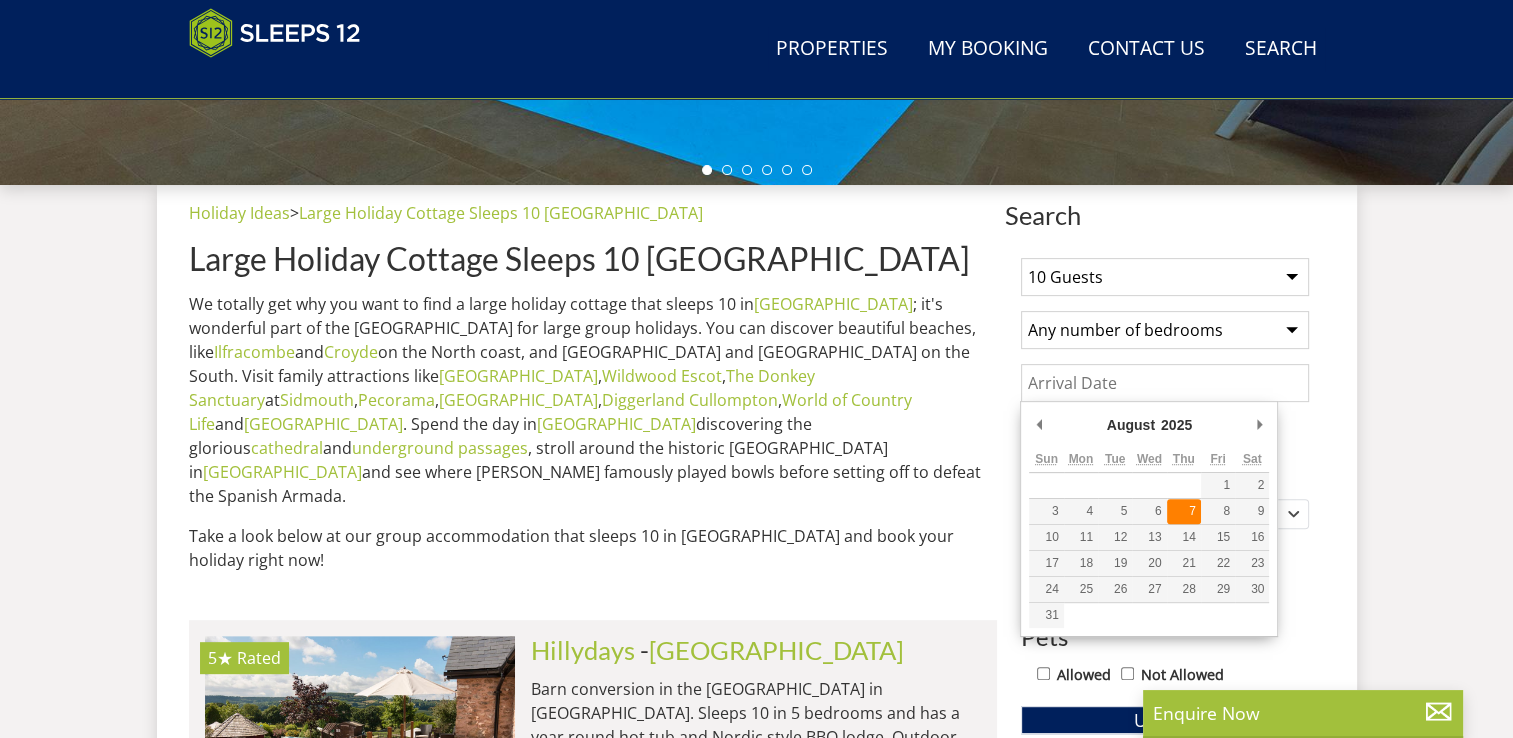 type on "[DATE]" 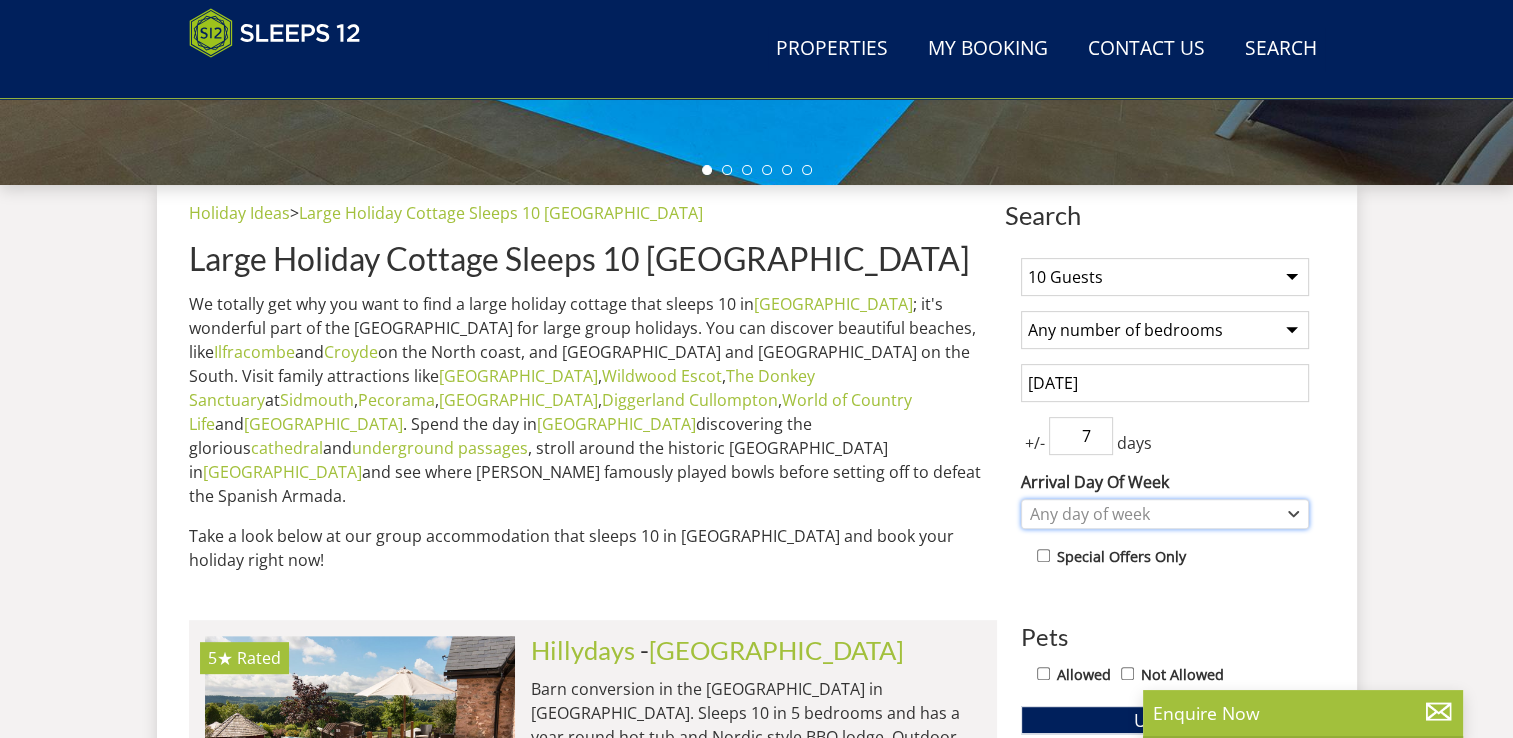 click on "Any day of week" at bounding box center [1154, 514] 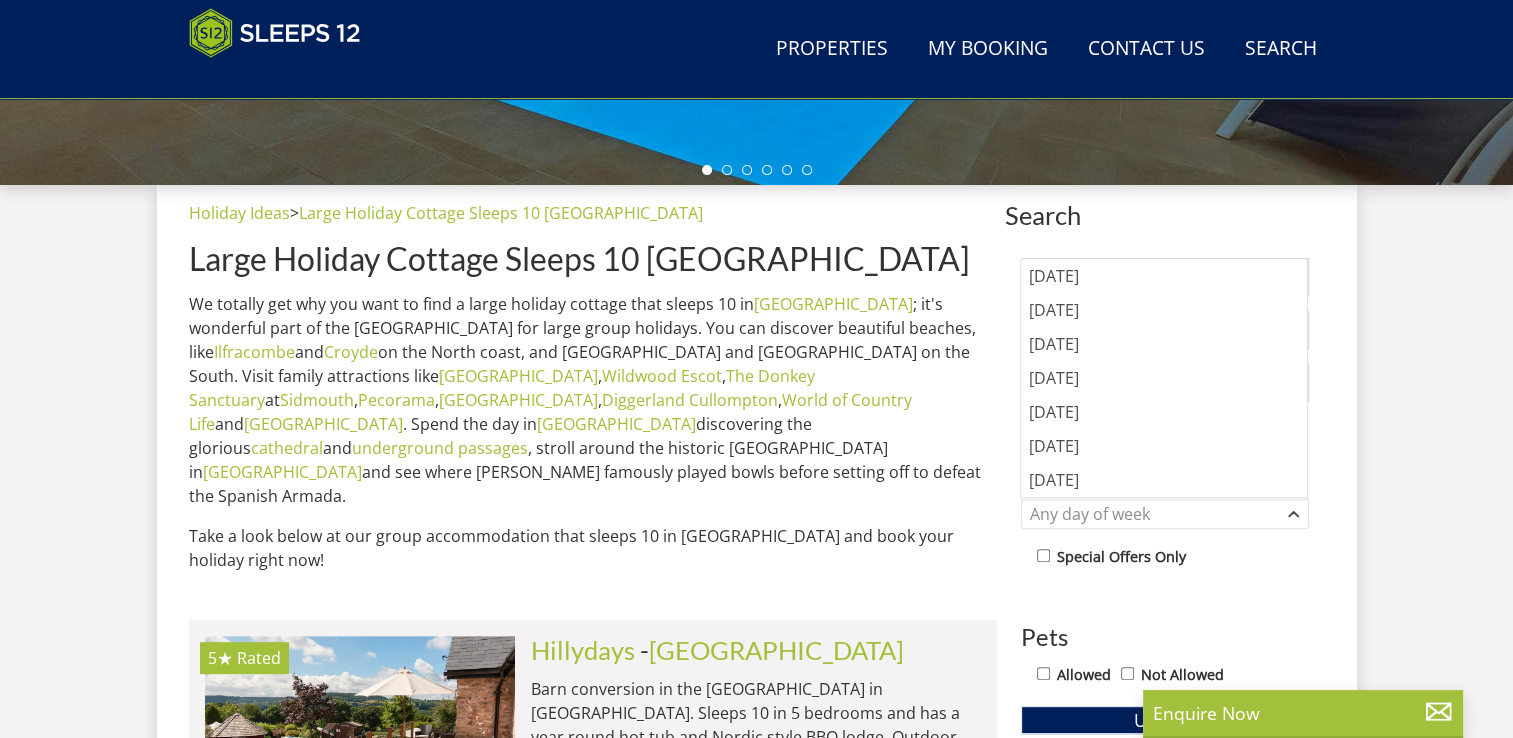 click on "Special Offers Only" at bounding box center (1173, 558) 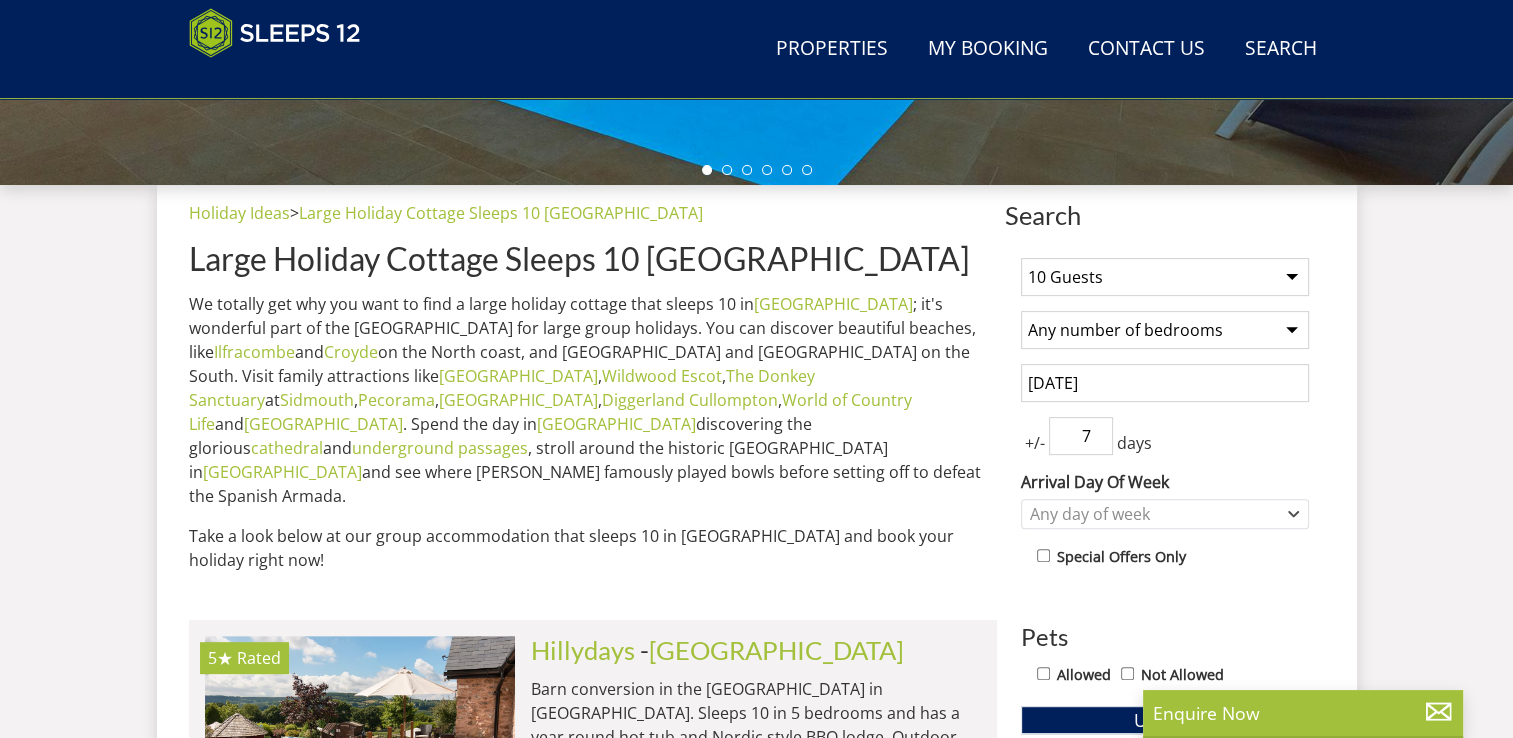 click on "Any number of bedrooms
4 Bedrooms
5 Bedrooms
6 Bedrooms
7 Bedrooms
8 Bedrooms
9 Bedrooms
10 Bedrooms
11 Bedrooms
12 Bedrooms
13 Bedrooms
14 Bedrooms
15 Bedrooms
16 Bedrooms" at bounding box center [1165, 330] 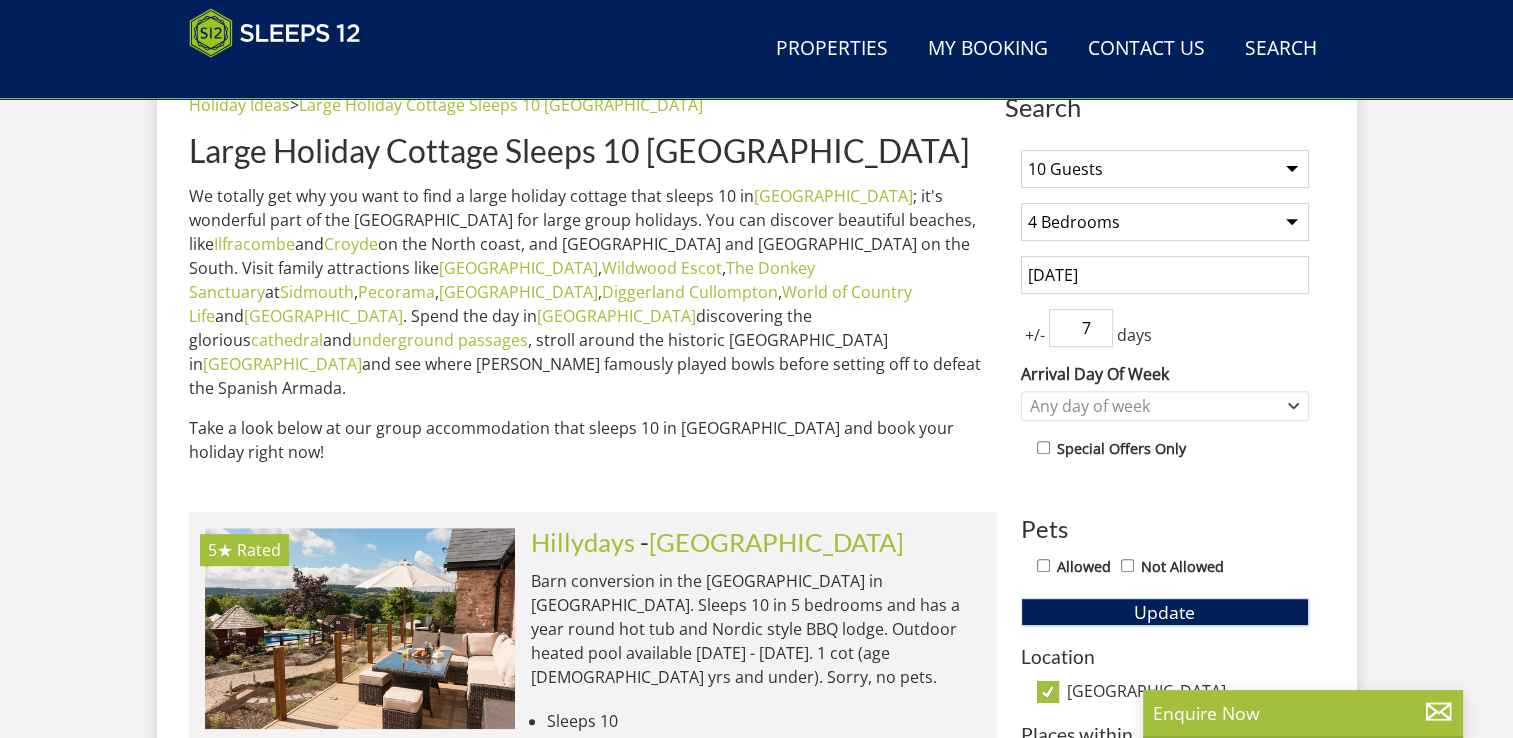 scroll, scrollTop: 825, scrollLeft: 0, axis: vertical 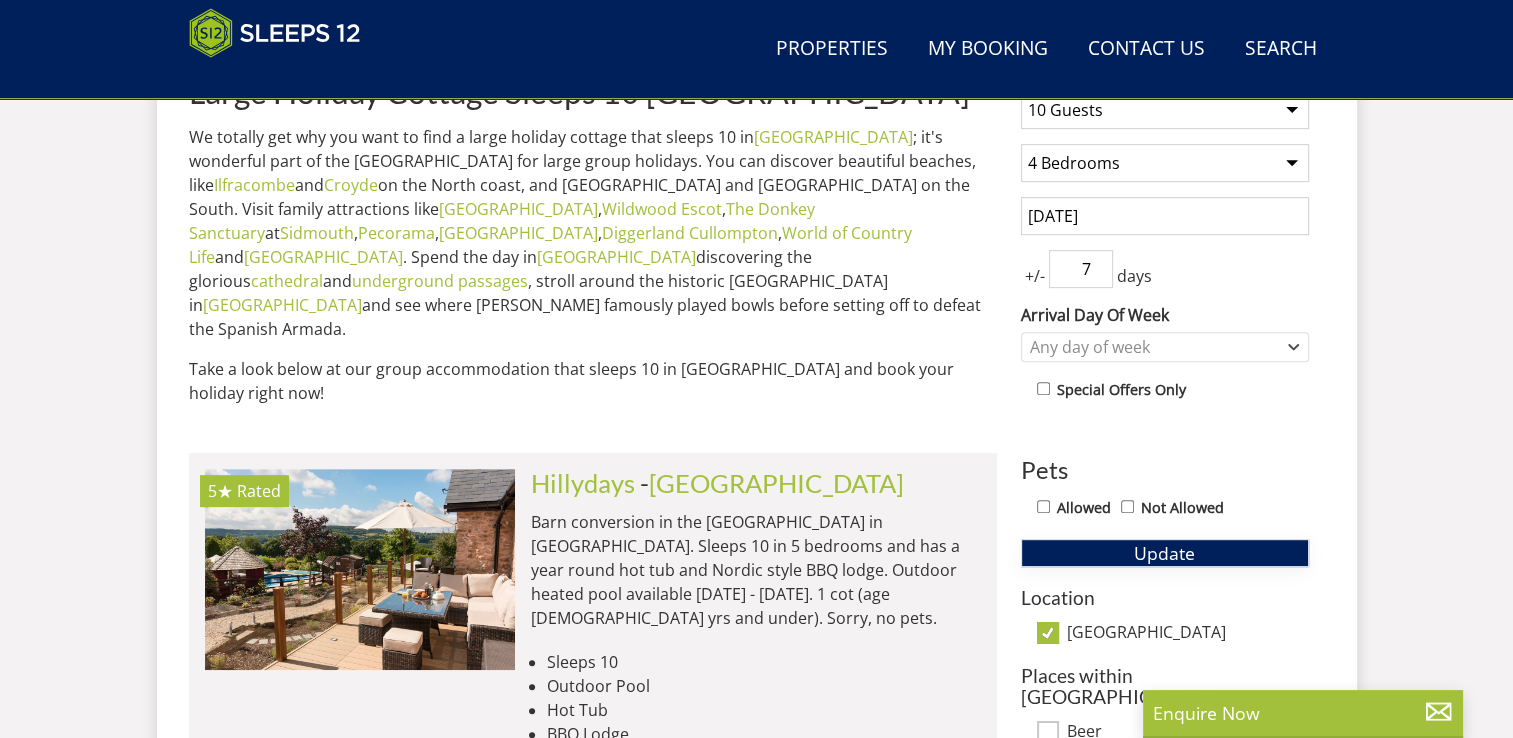 click on "Update" at bounding box center (1165, 553) 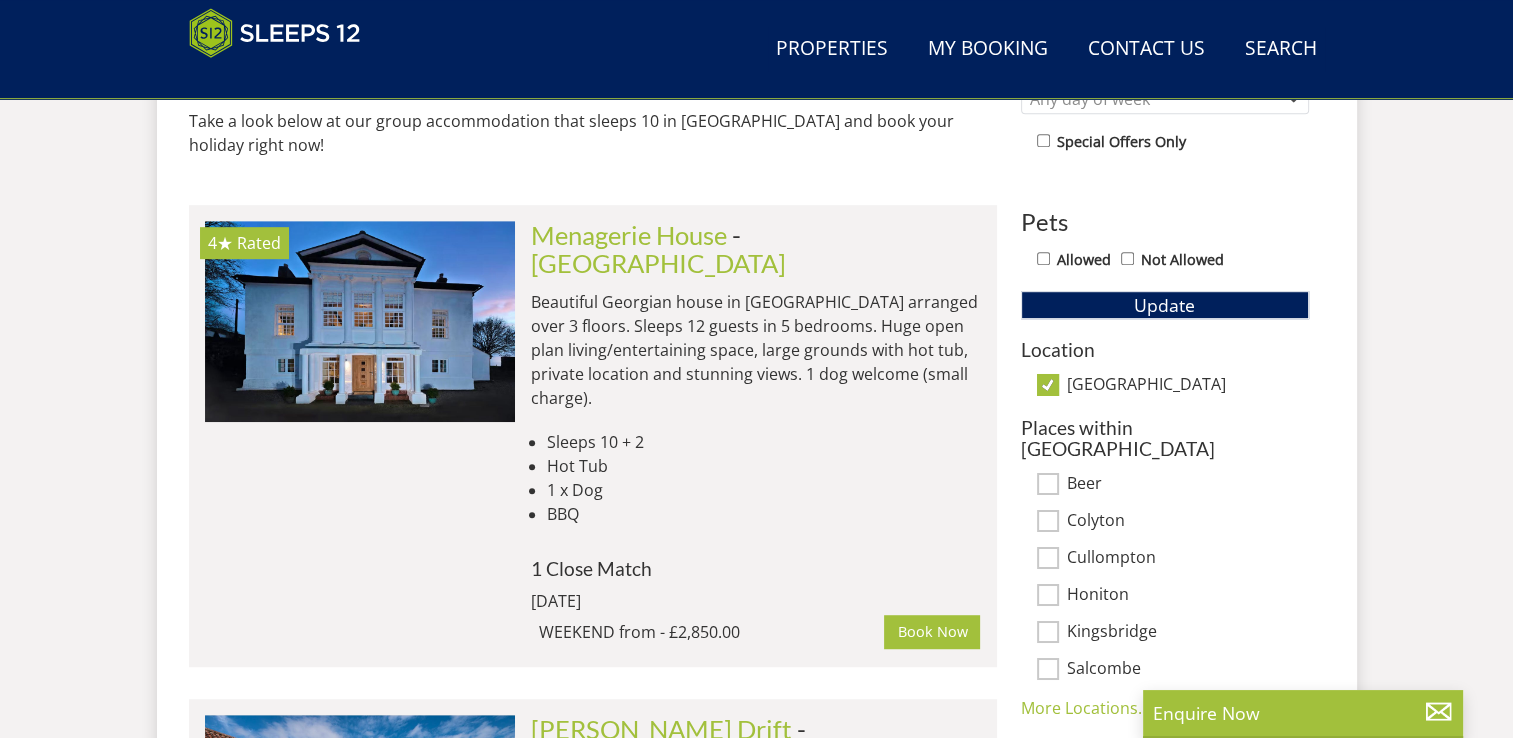 scroll, scrollTop: 992, scrollLeft: 0, axis: vertical 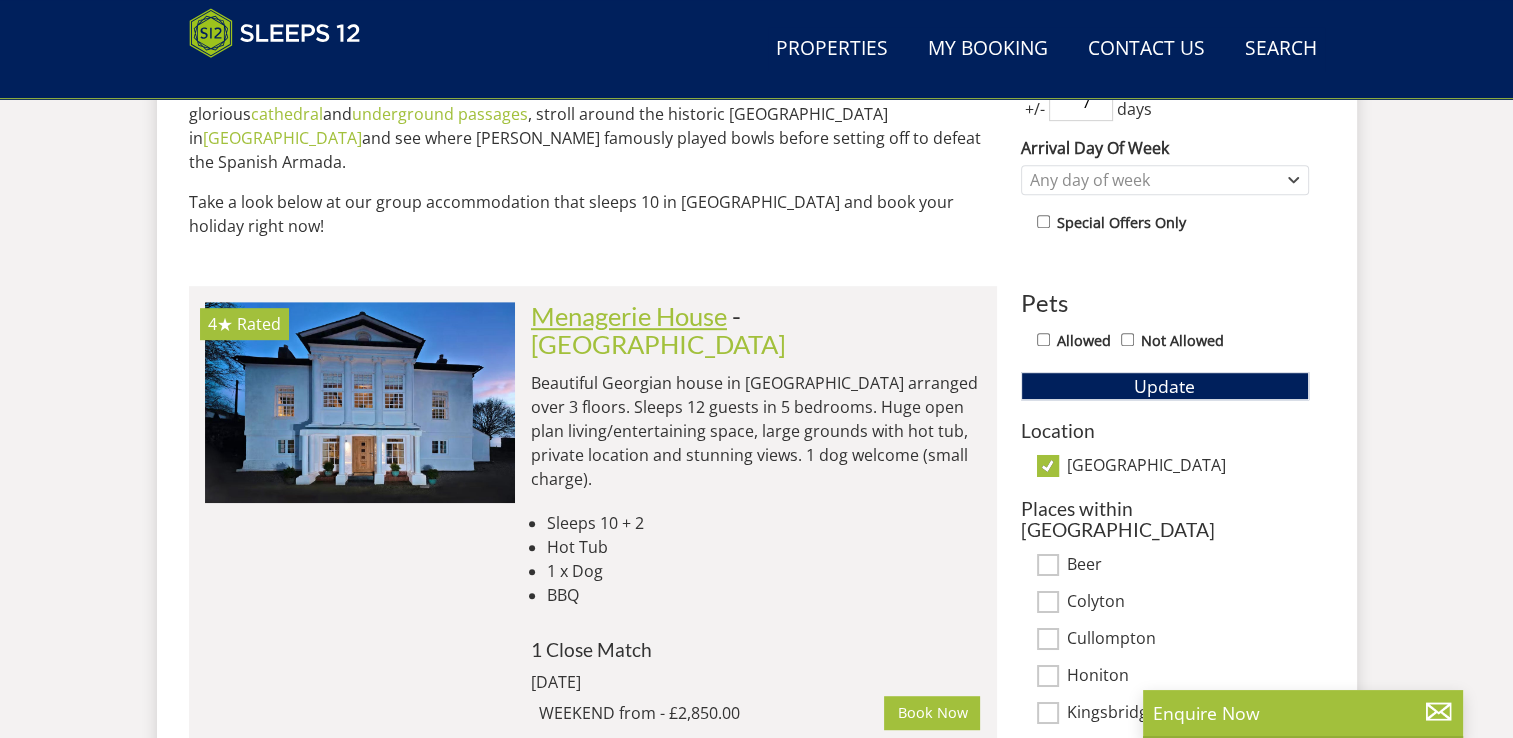 click on "Menagerie House" at bounding box center [629, 316] 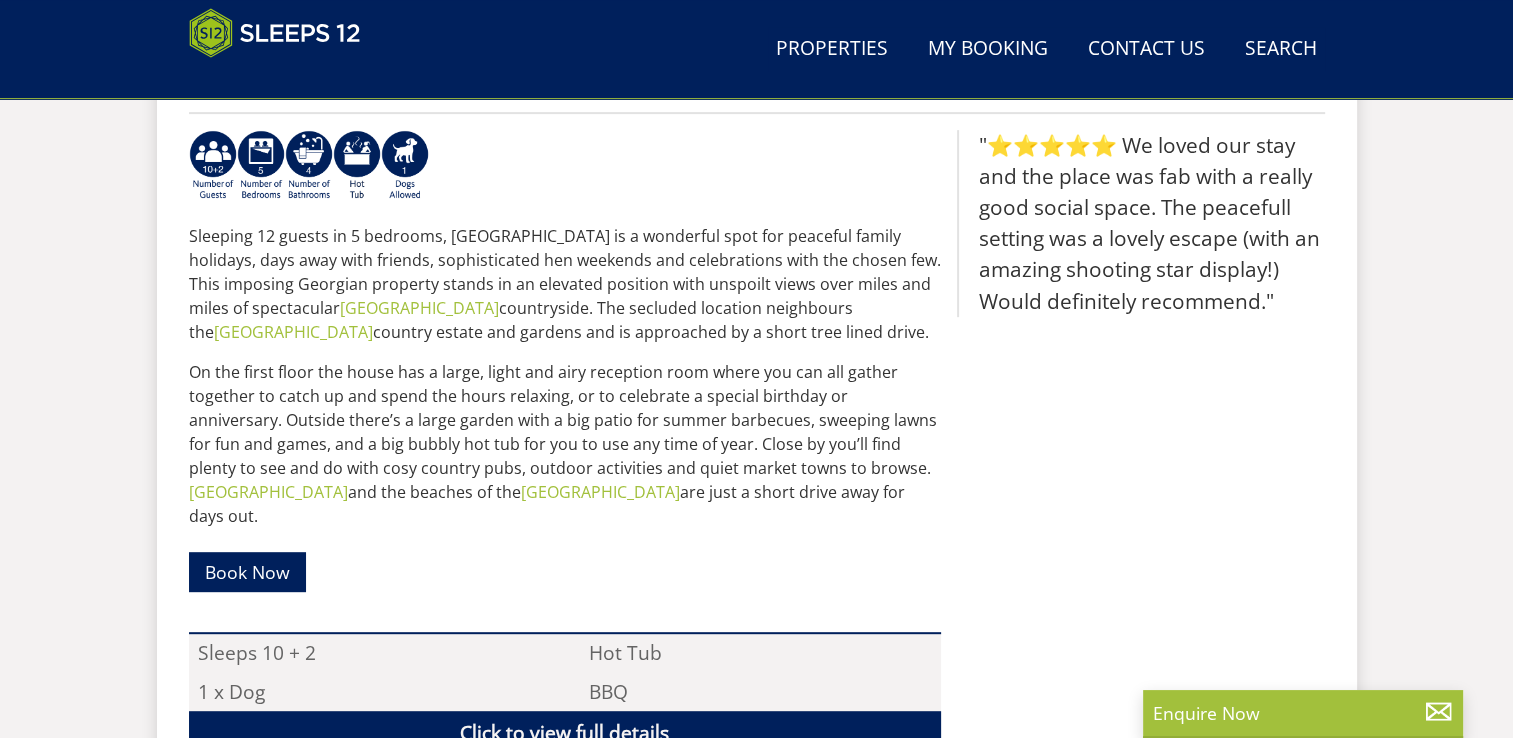 scroll, scrollTop: 659, scrollLeft: 0, axis: vertical 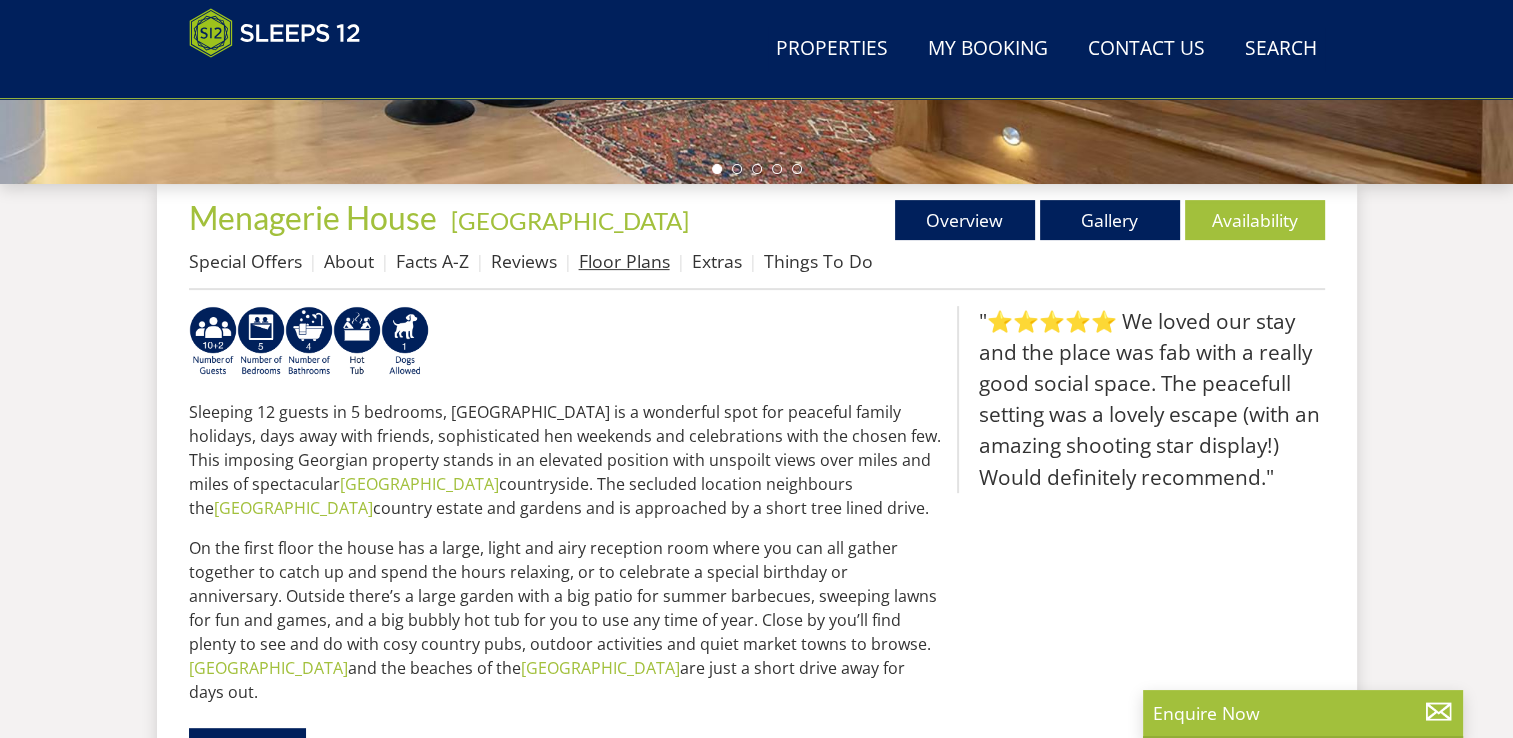 click on "Floor Plans" at bounding box center [624, 261] 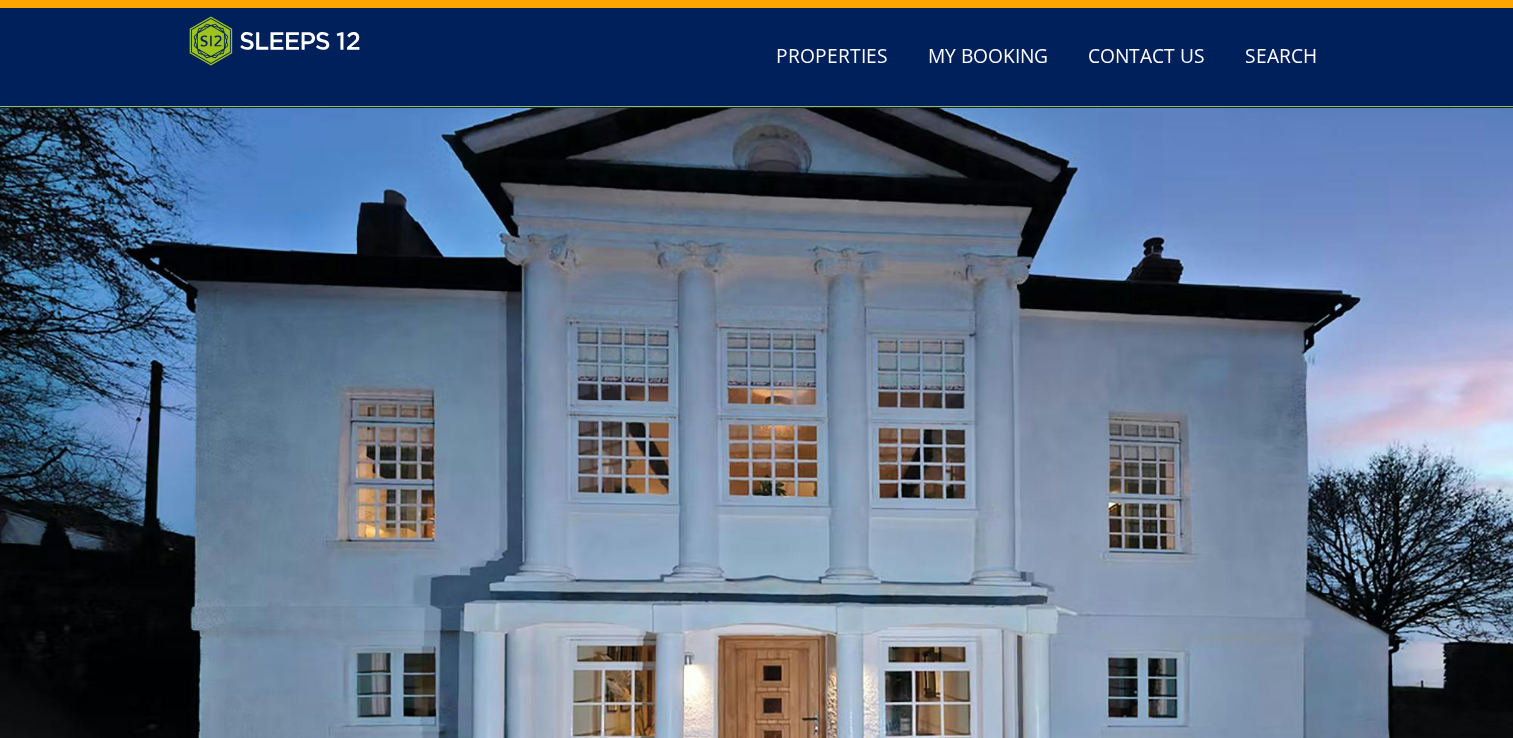 scroll, scrollTop: 0, scrollLeft: 0, axis: both 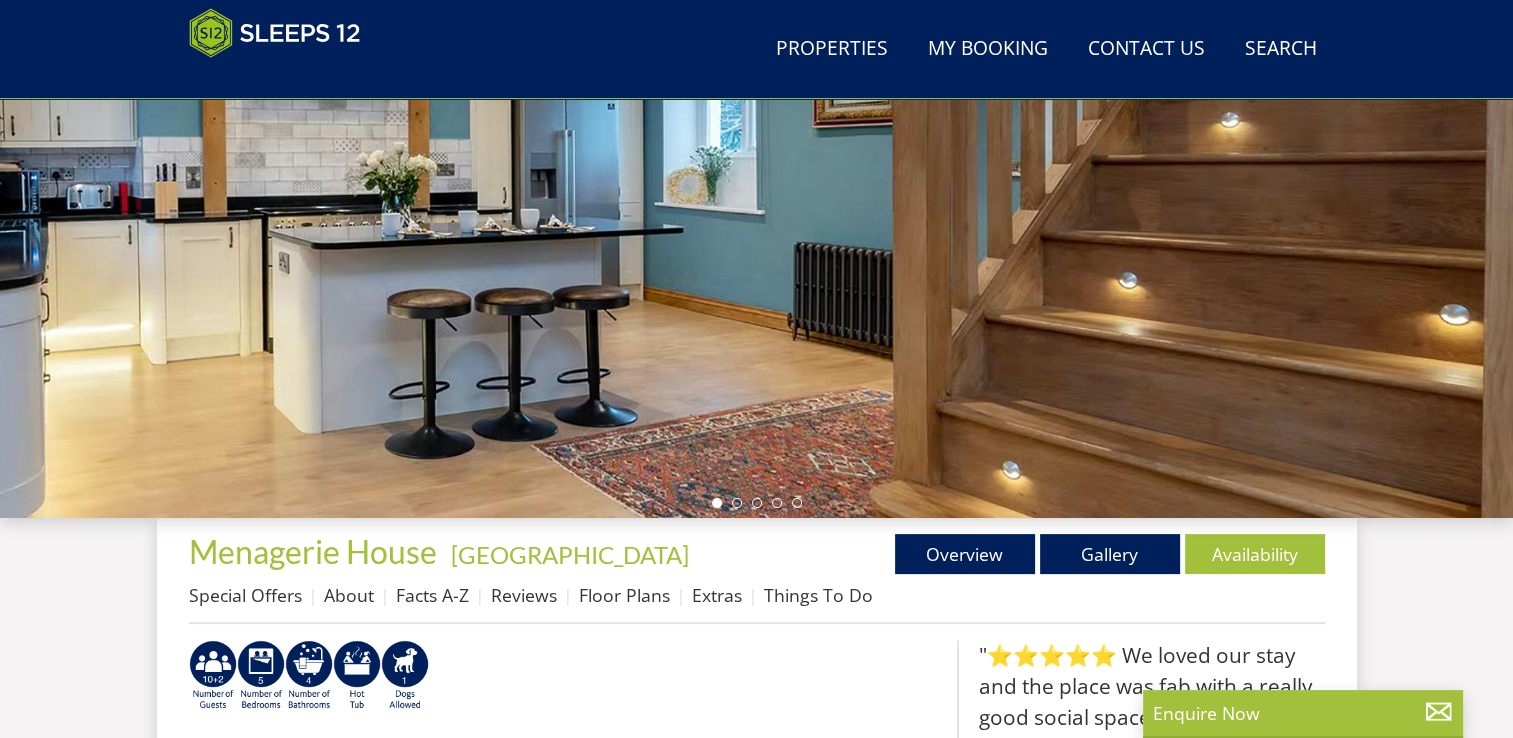 select on "4" 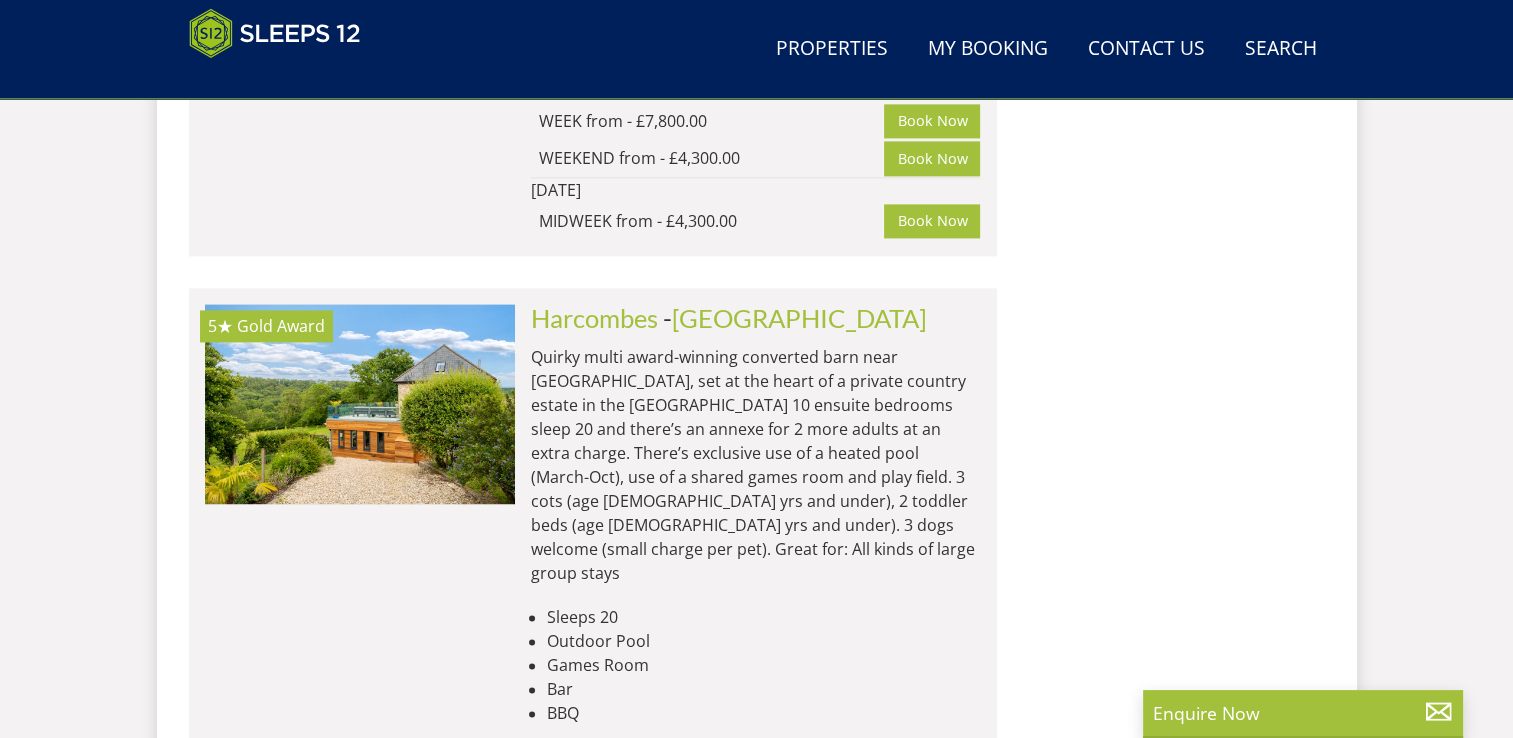 scroll, scrollTop: 2659, scrollLeft: 0, axis: vertical 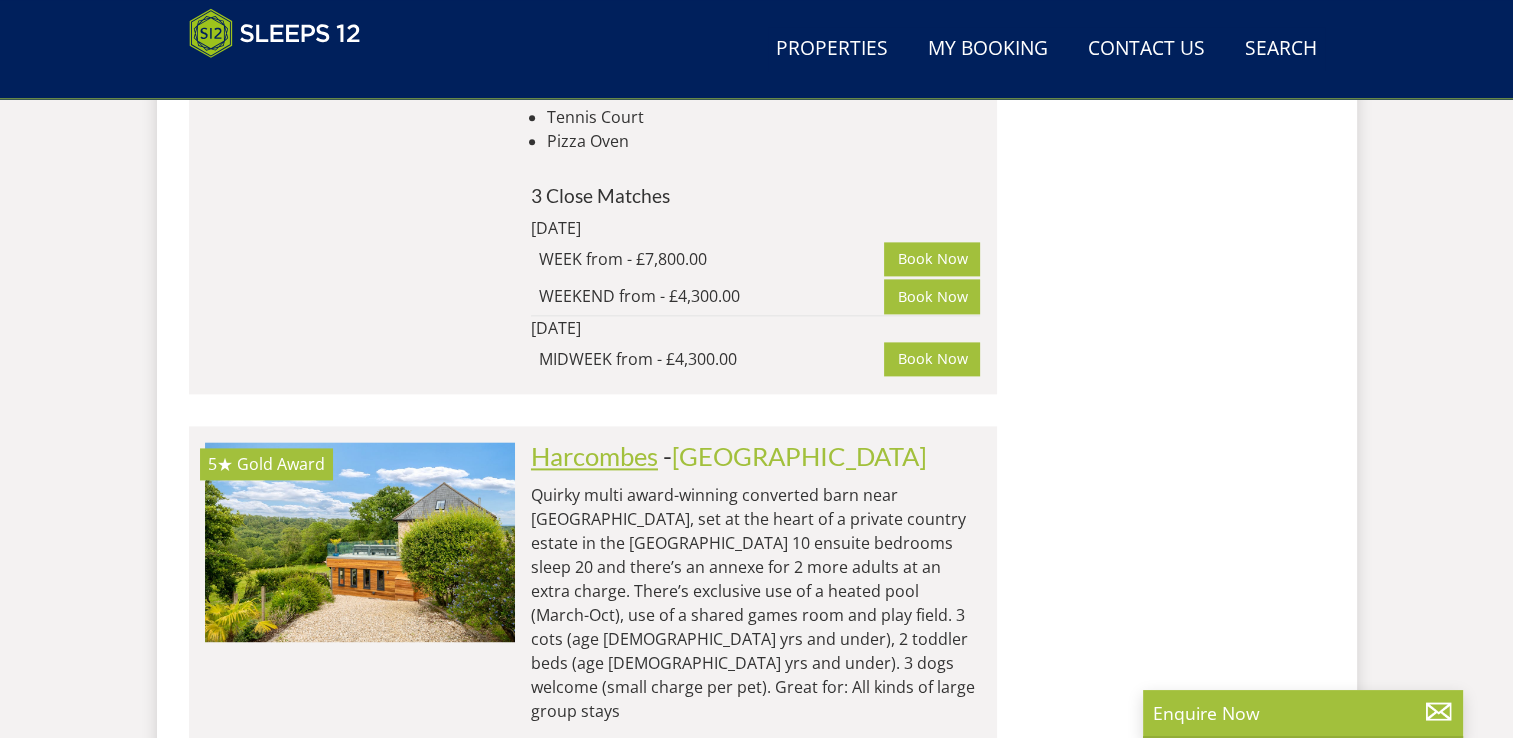 click on "Harcombes" at bounding box center (594, 456) 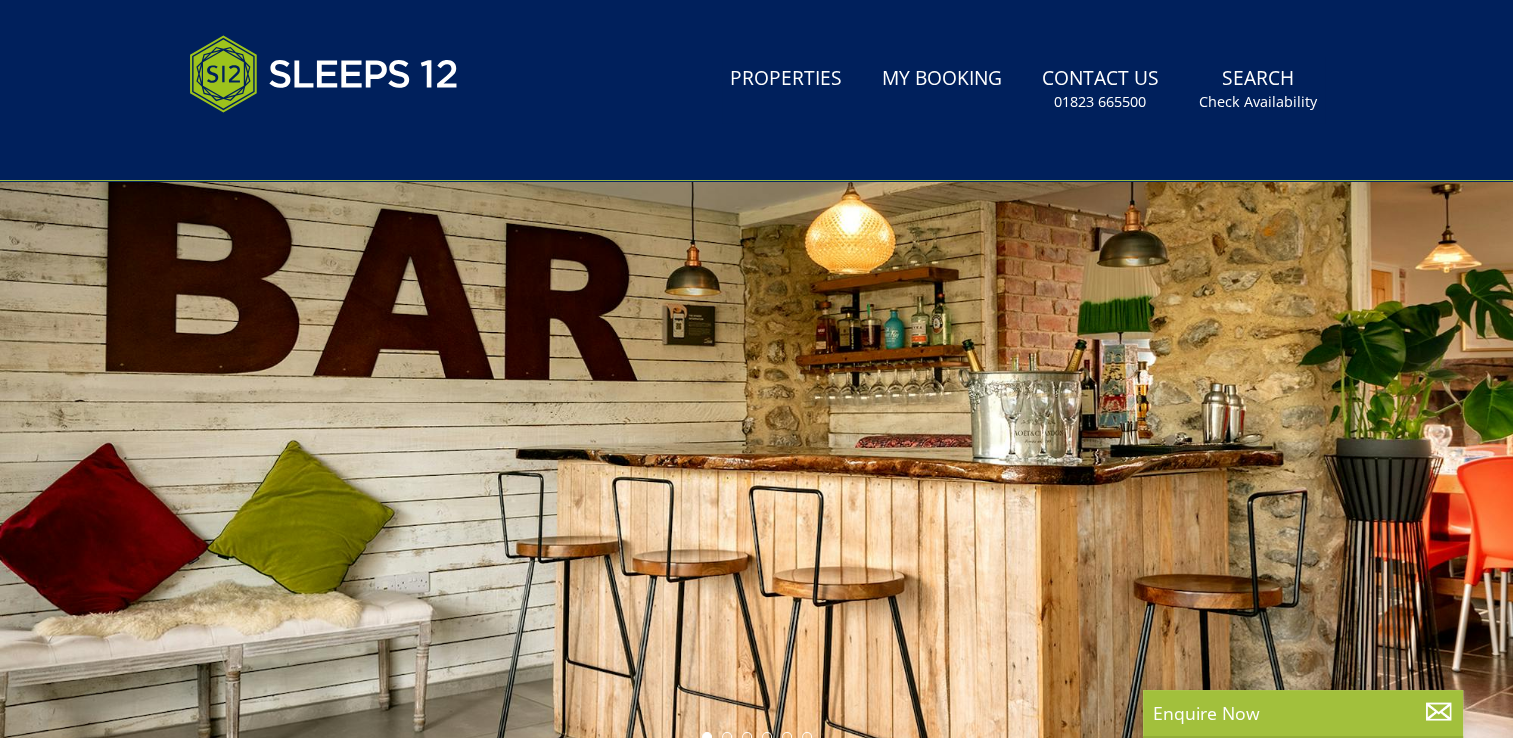 scroll, scrollTop: 0, scrollLeft: 0, axis: both 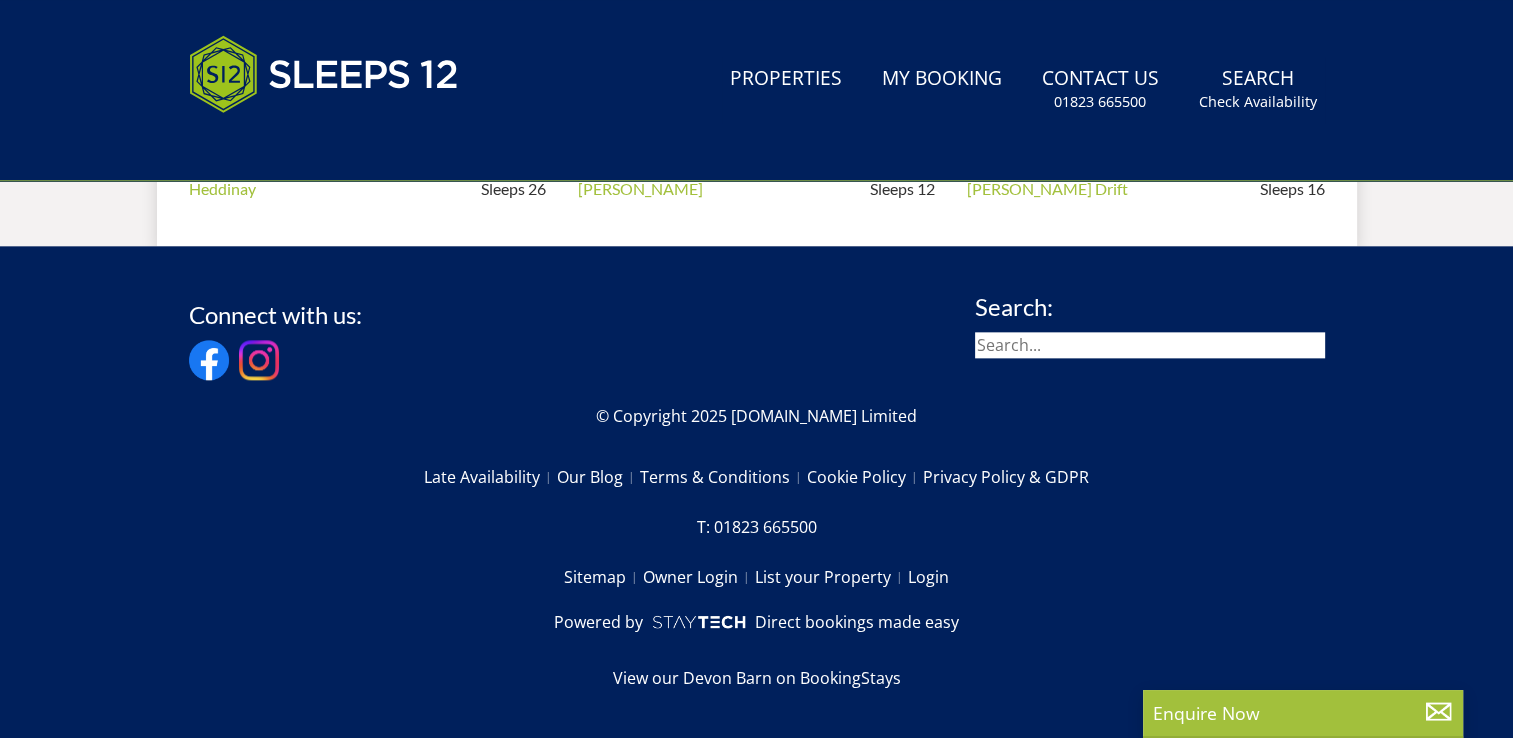 select on "4" 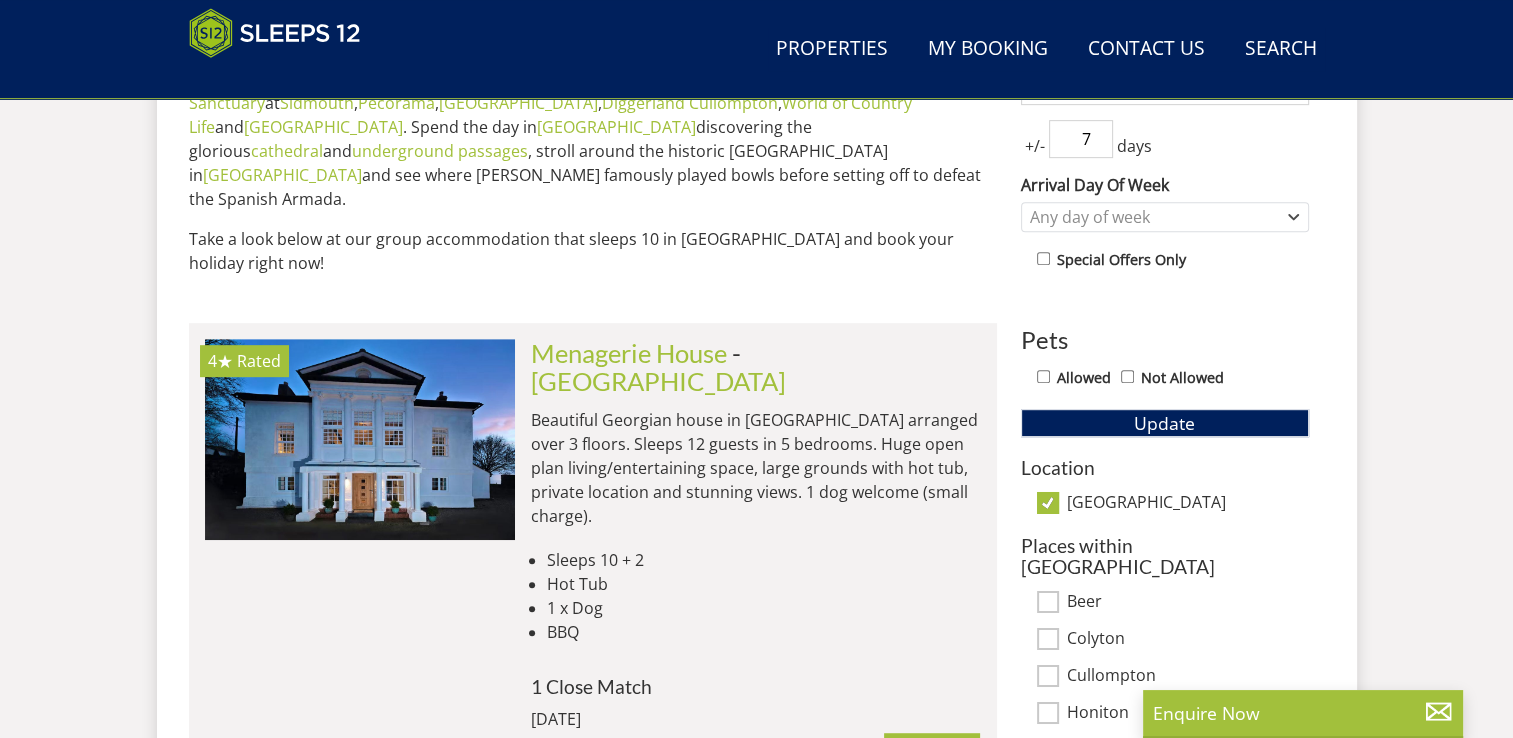 scroll, scrollTop: 992, scrollLeft: 0, axis: vertical 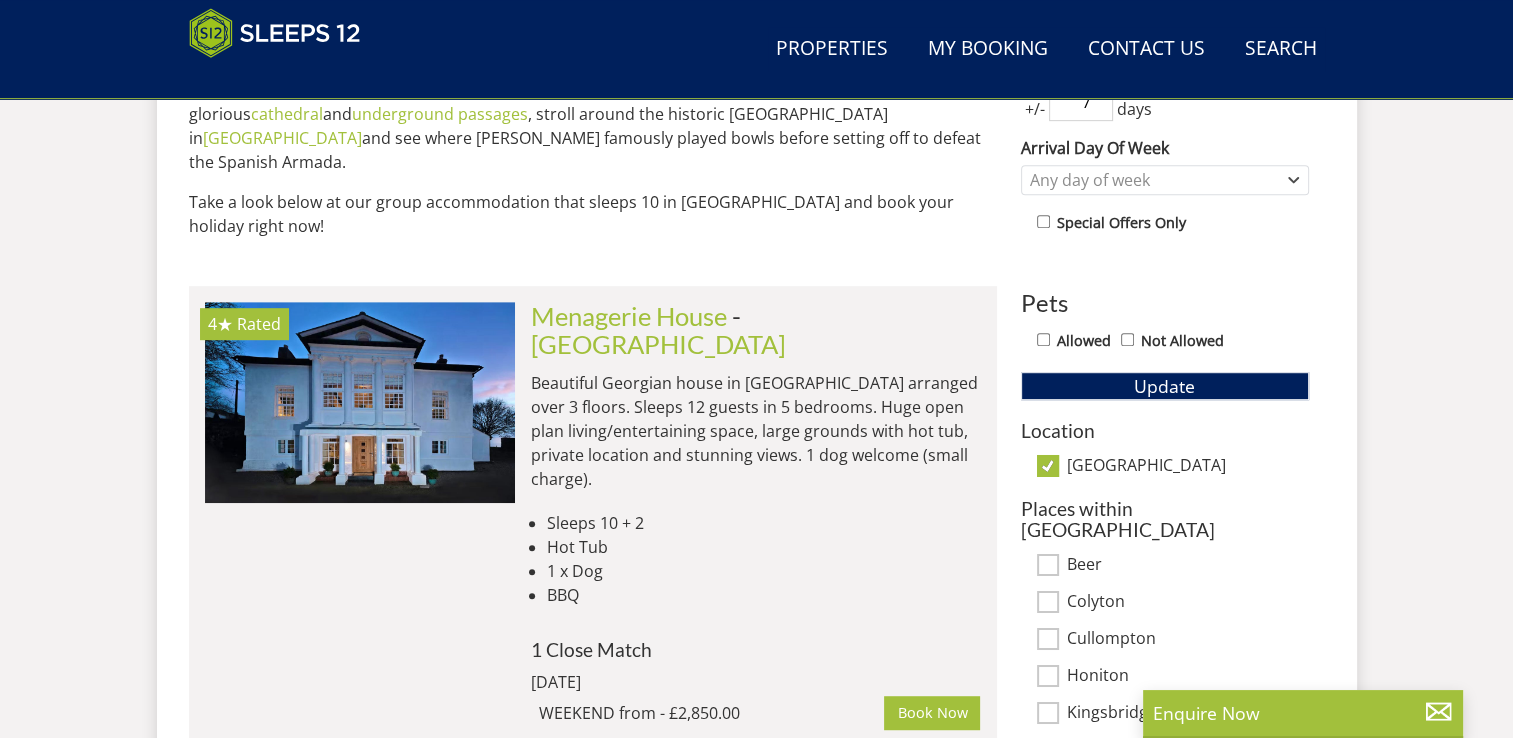 click on "[GEOGRAPHIC_DATA]" at bounding box center (1048, 466) 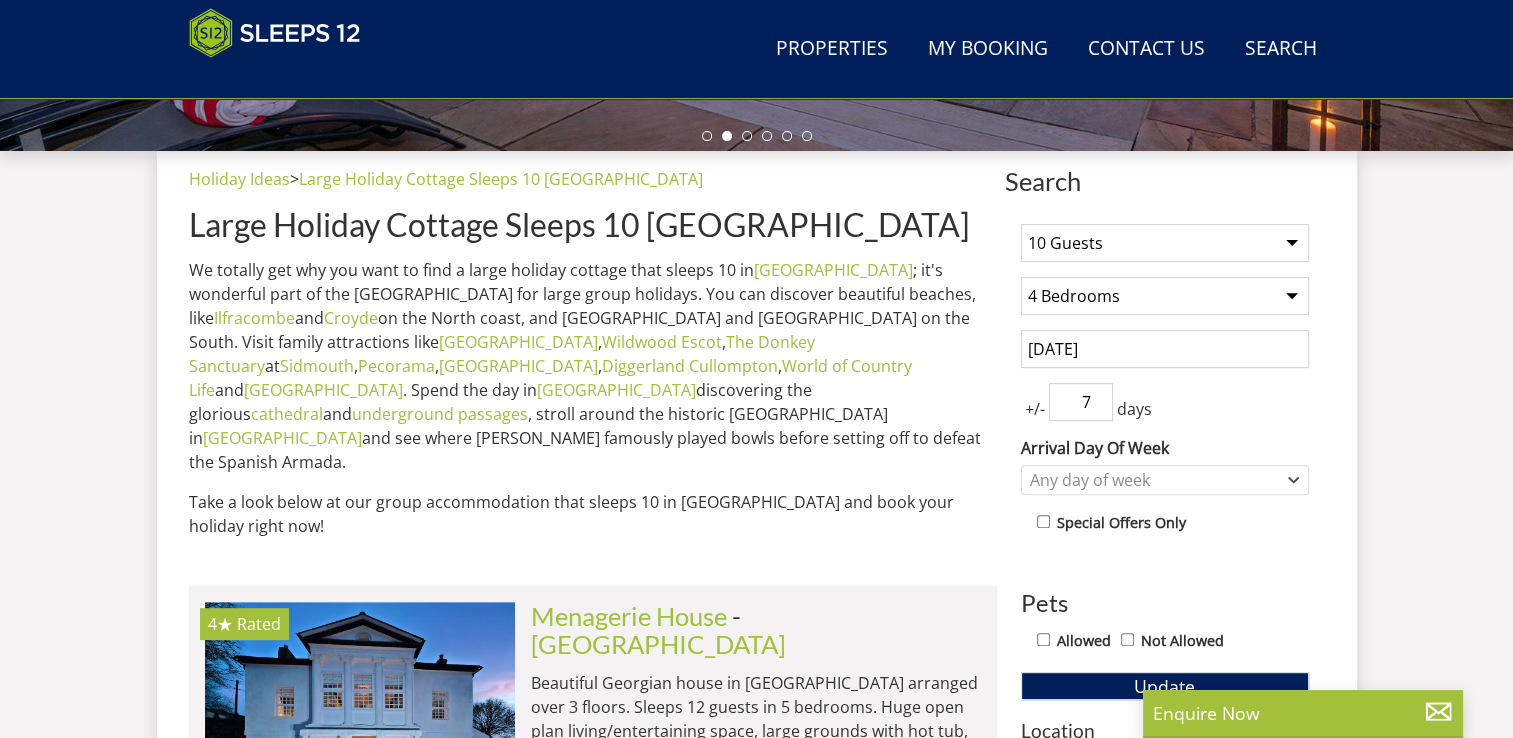 scroll, scrollTop: 659, scrollLeft: 0, axis: vertical 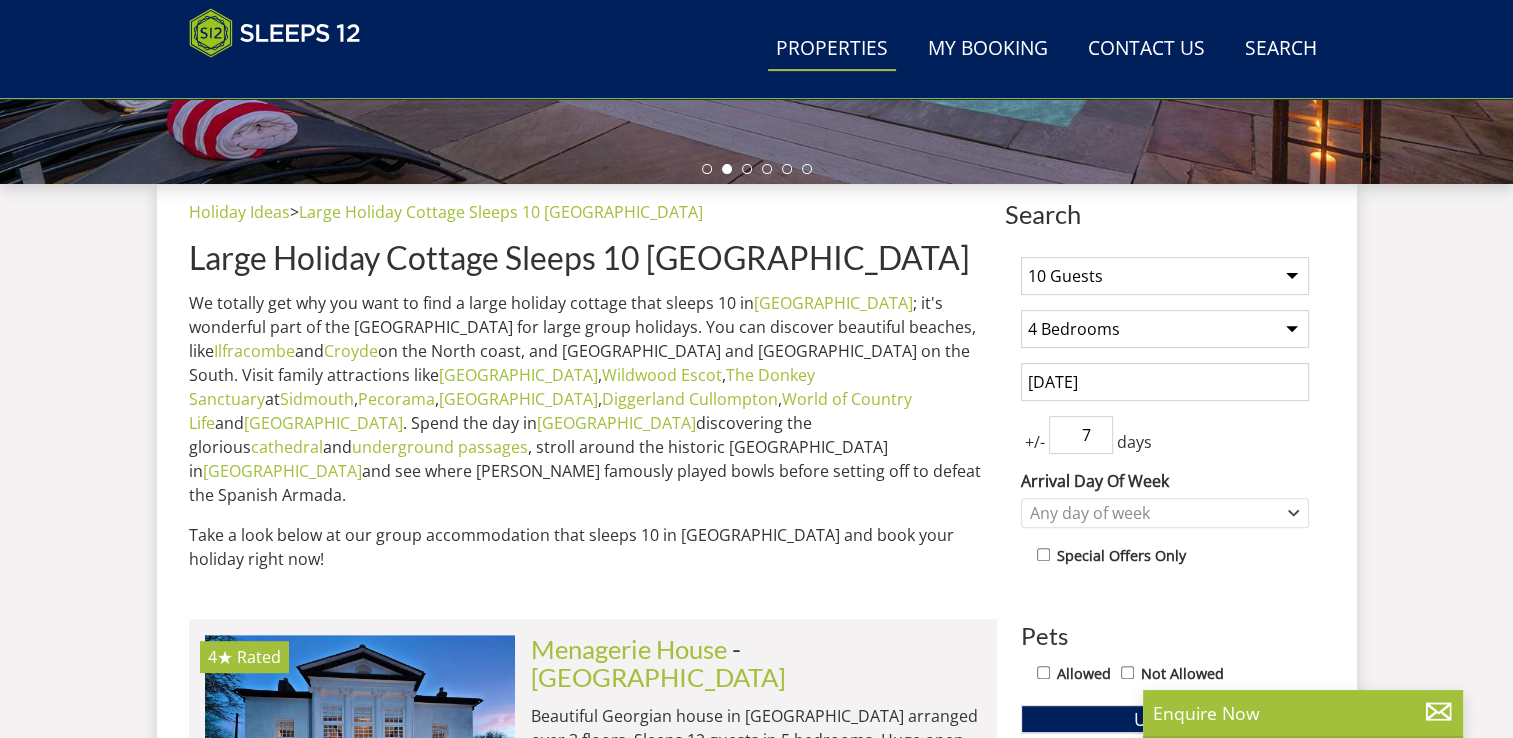 click on "Properties" at bounding box center [832, 49] 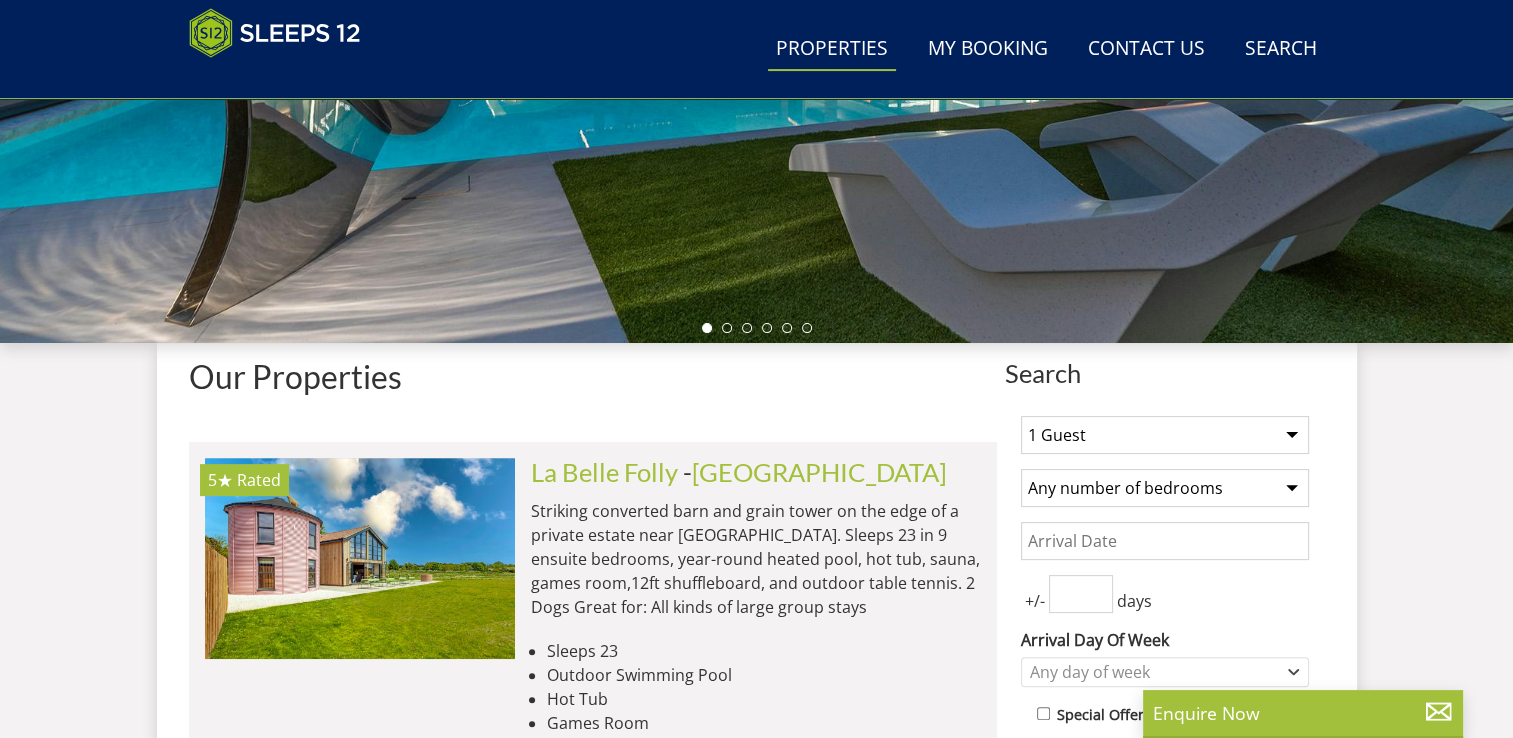 scroll, scrollTop: 666, scrollLeft: 0, axis: vertical 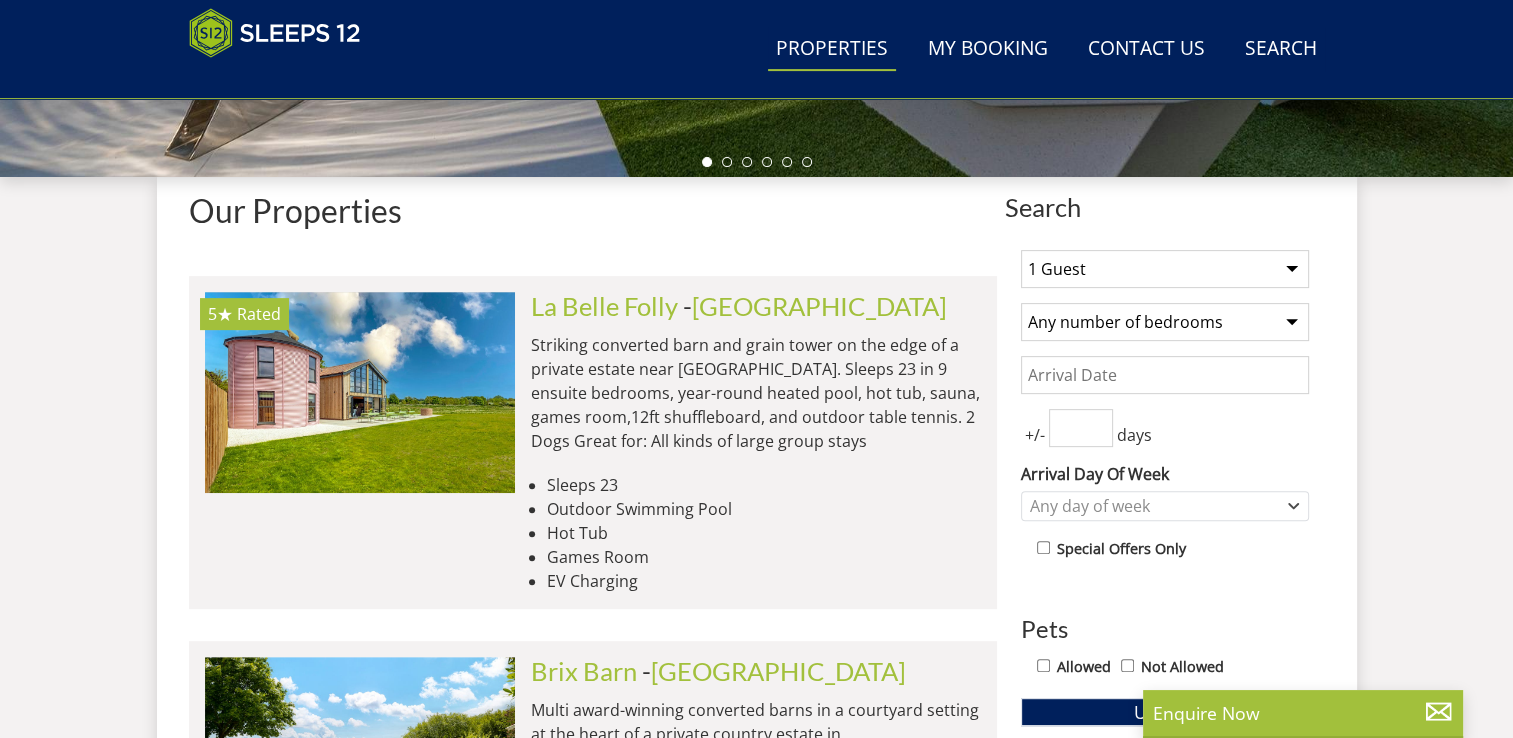 click on "1 Guest
2 Guests
3 Guests
4 Guests
5 Guests
6 Guests
7 Guests
8 Guests
9 Guests
10 Guests
11 Guests
12 Guests
13 Guests
14 Guests
15 Guests
16 Guests
17 Guests
18 Guests
19 Guests
20 Guests
21 Guests
22 Guests
23 Guests
24 Guests
25 Guests
26 Guests
27 Guests
28 Guests
29 Guests
30 Guests
31 Guests
32 Guests" at bounding box center (1165, 269) 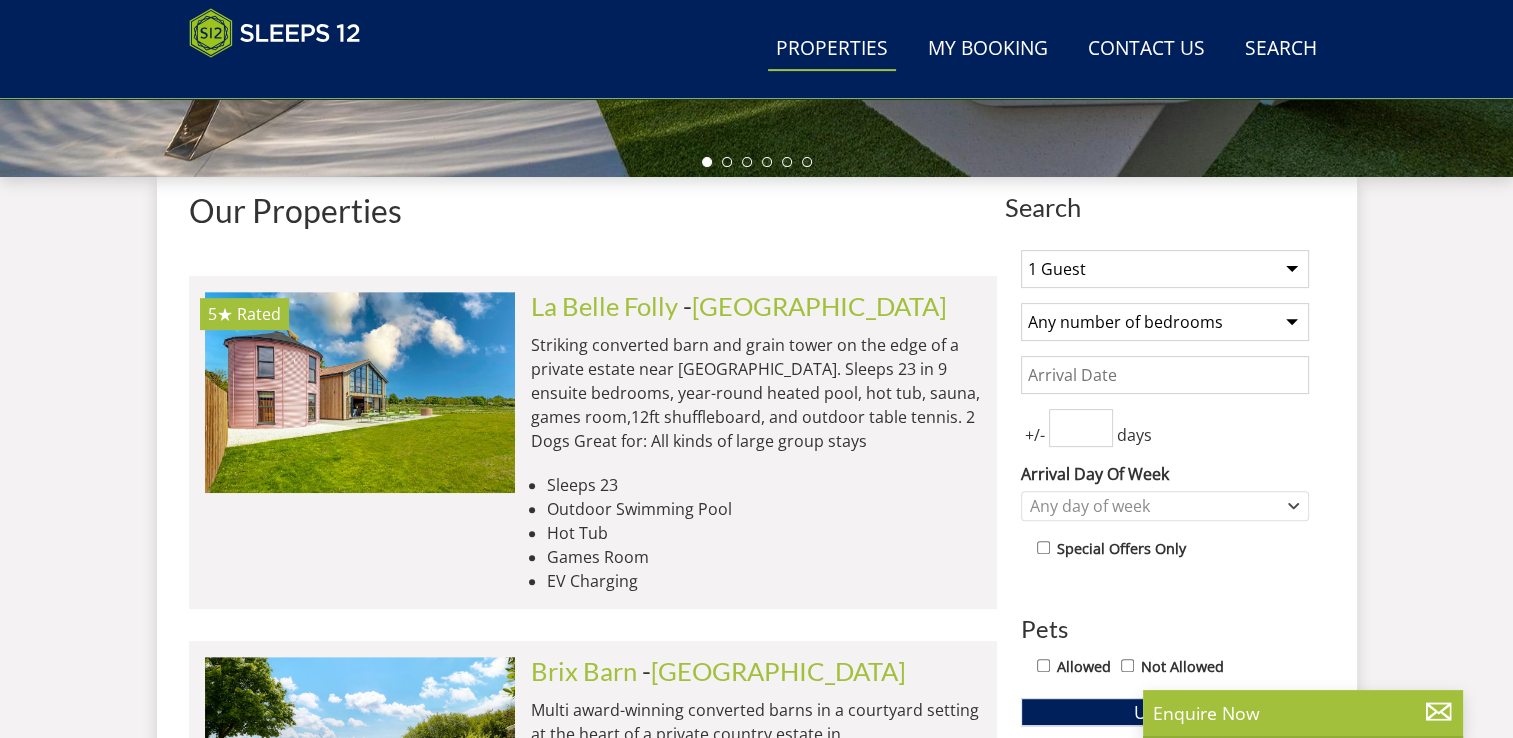 select on "6" 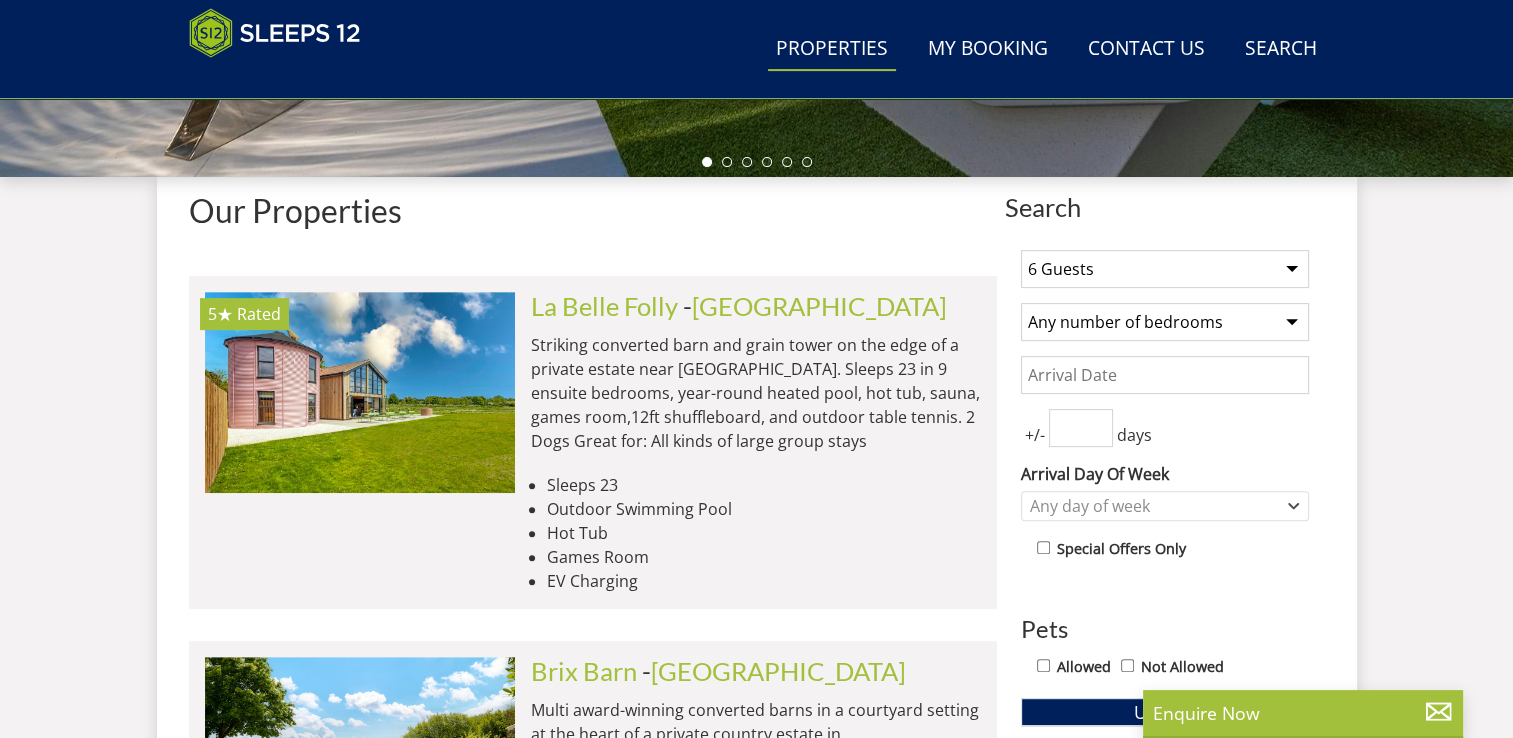 click on "1 Guest
2 Guests
3 Guests
4 Guests
5 Guests
6 Guests
7 Guests
8 Guests
9 Guests
10 Guests
11 Guests
12 Guests
13 Guests
14 Guests
15 Guests
16 Guests
17 Guests
18 Guests
19 Guests
20 Guests
21 Guests
22 Guests
23 Guests
24 Guests
25 Guests
26 Guests
27 Guests
28 Guests
29 Guests
30 Guests
31 Guests
32 Guests" at bounding box center (1165, 269) 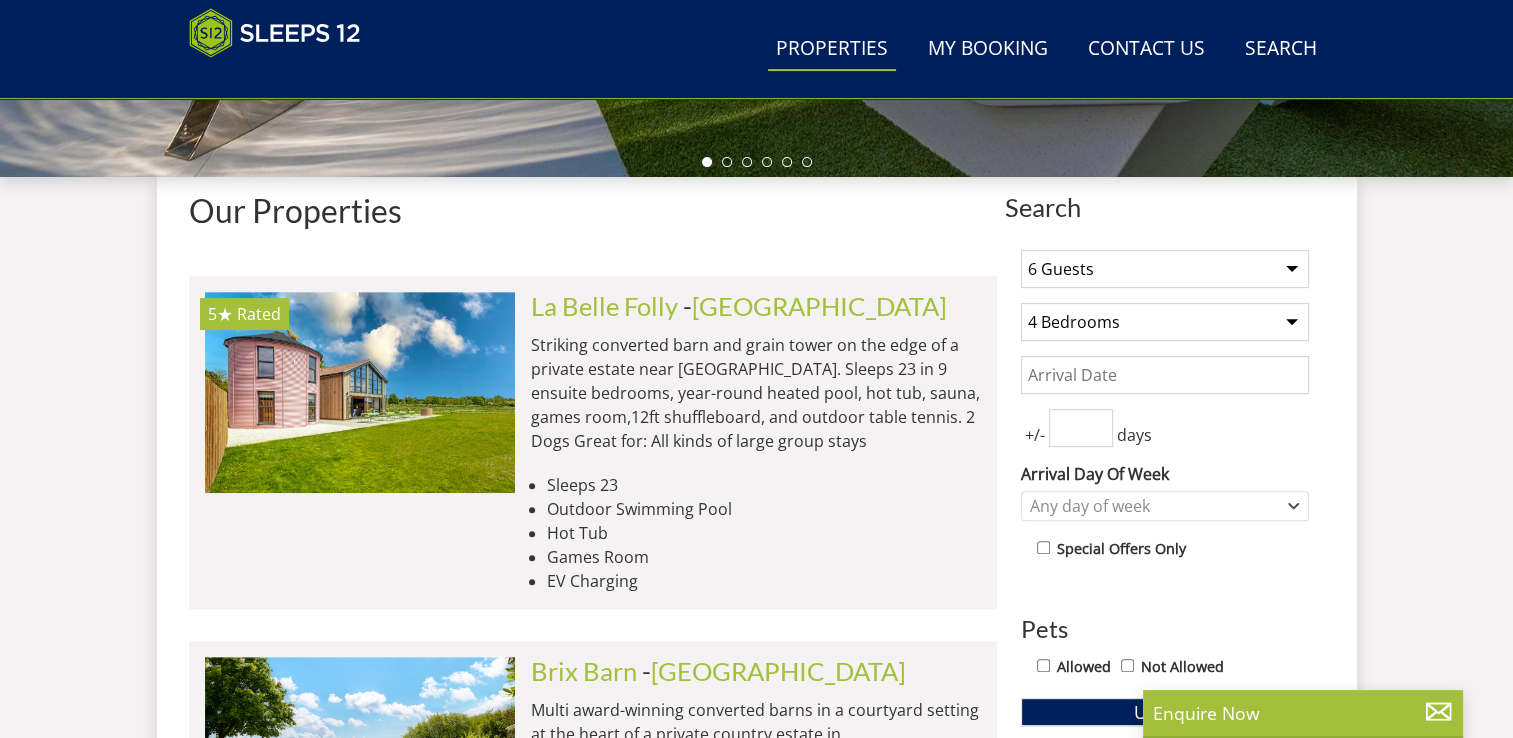 click on "Any number of bedrooms
4 Bedrooms
5 Bedrooms
6 Bedrooms
7 Bedrooms
8 Bedrooms
9 Bedrooms
10 Bedrooms
11 Bedrooms
12 Bedrooms
13 Bedrooms
14 Bedrooms
15 Bedrooms
16 Bedrooms" at bounding box center [1165, 322] 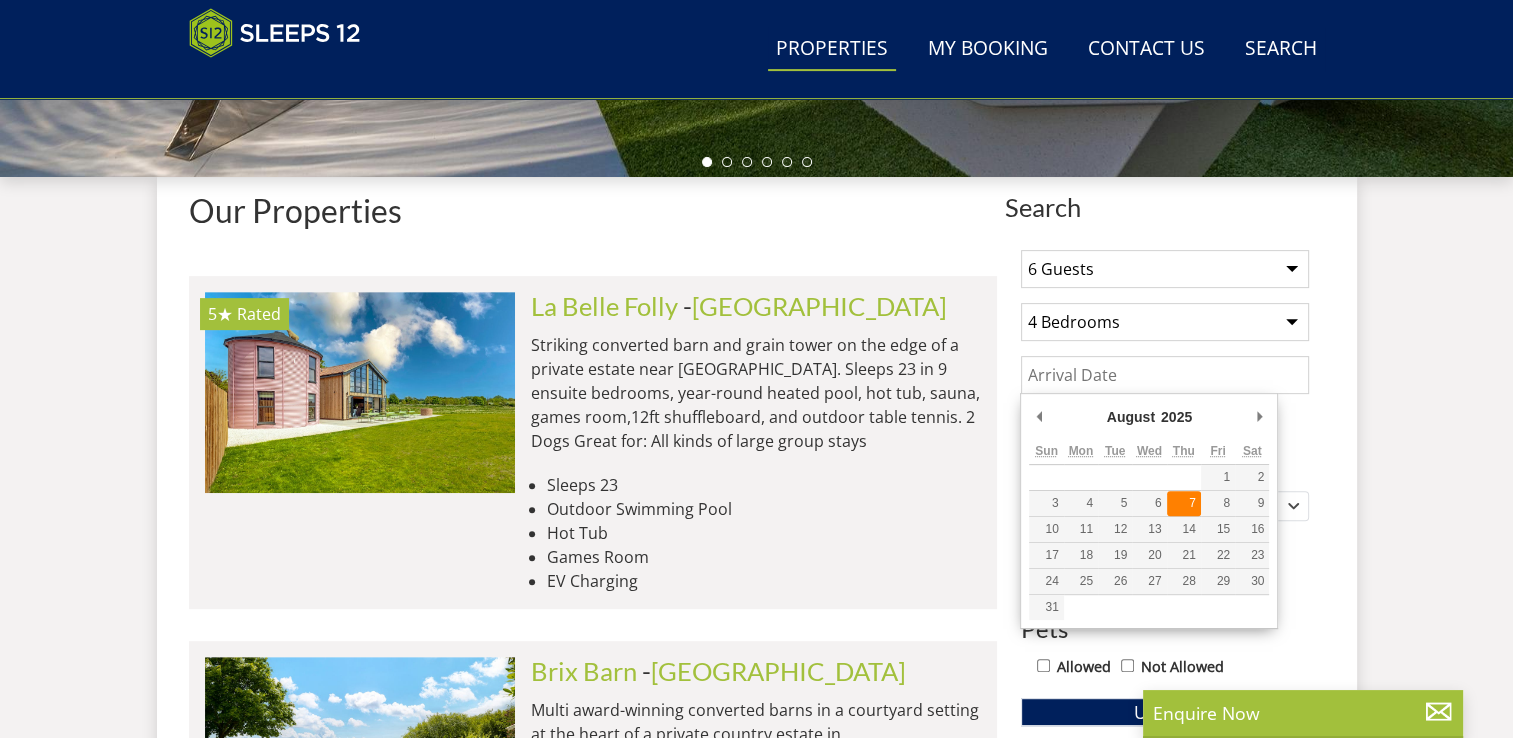 type on "[DATE]" 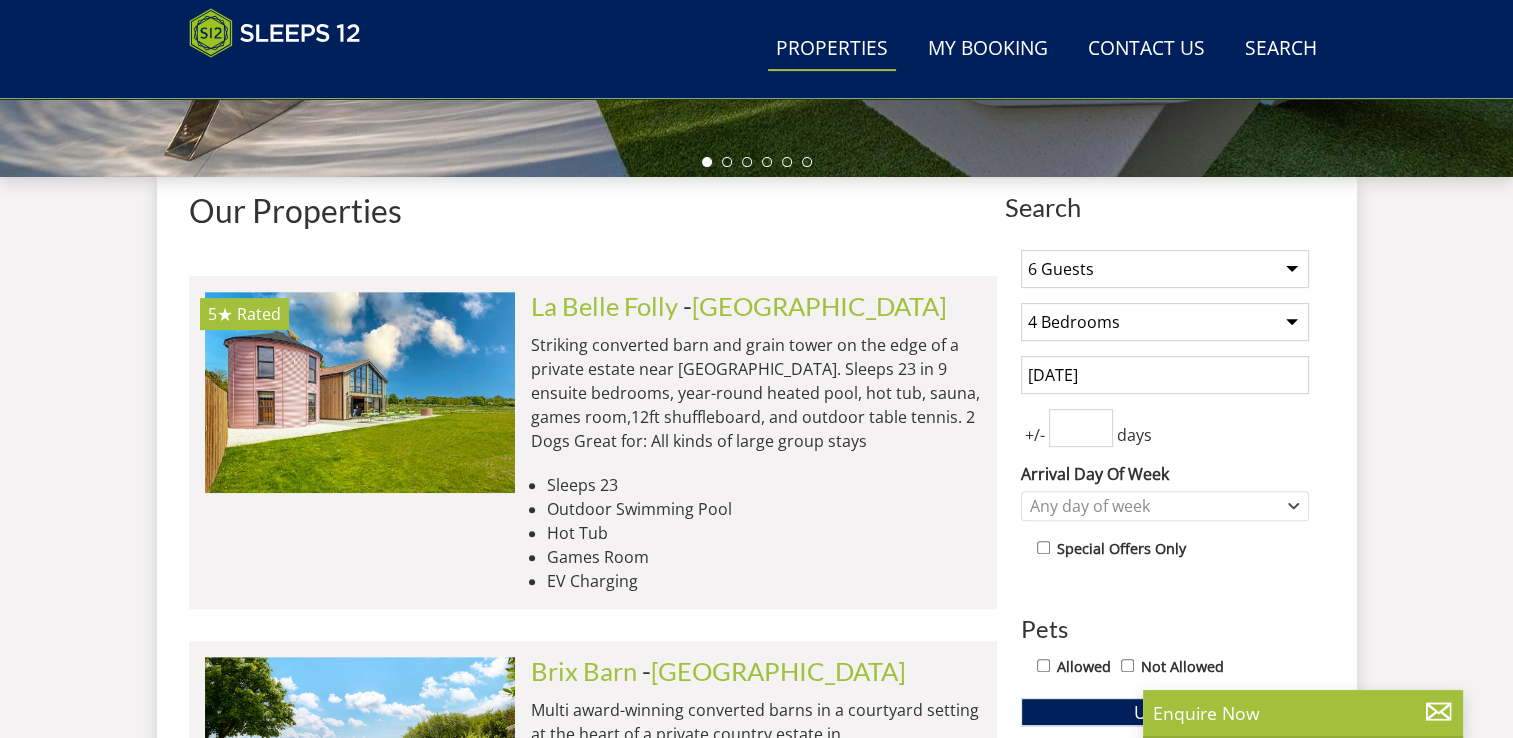 click at bounding box center (1081, 428) 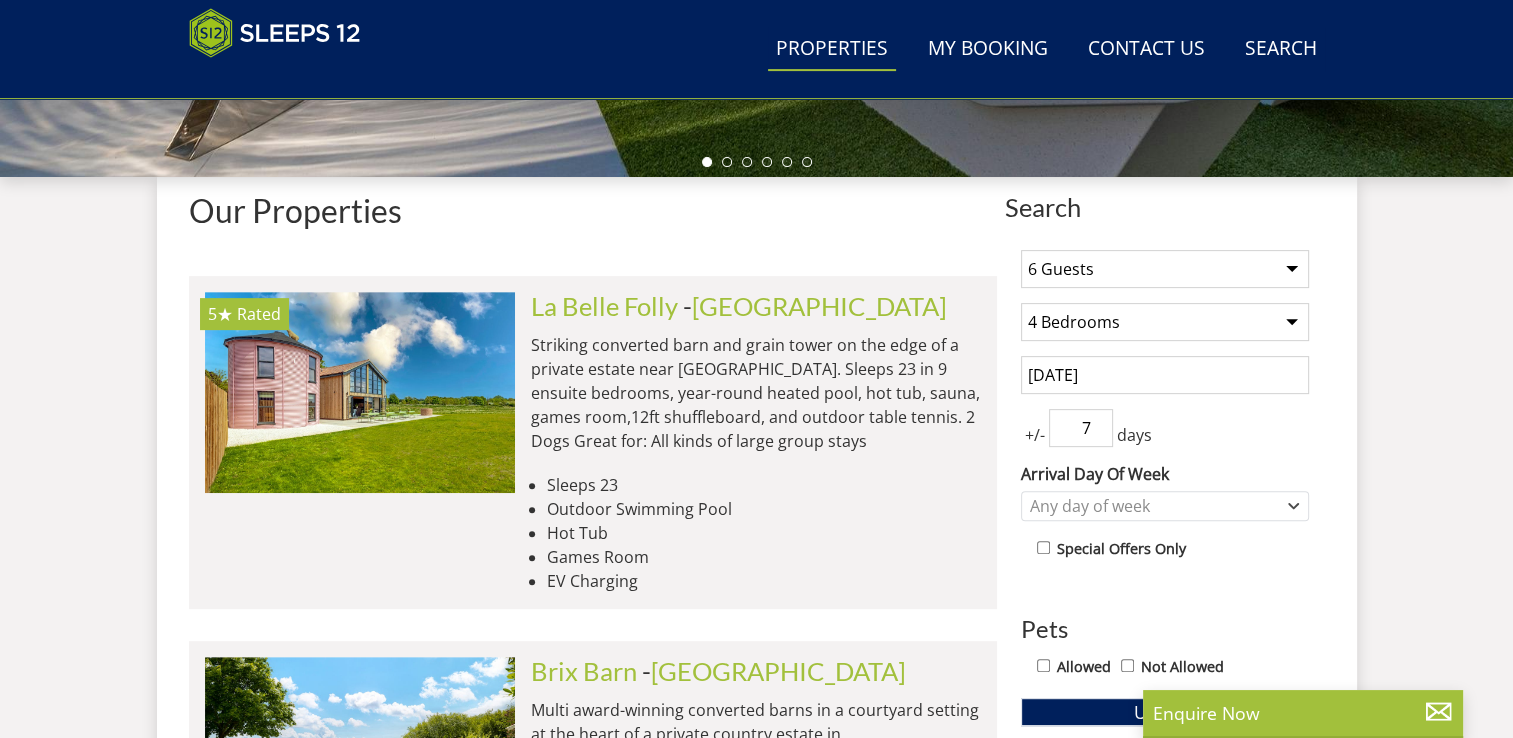 type on "7" 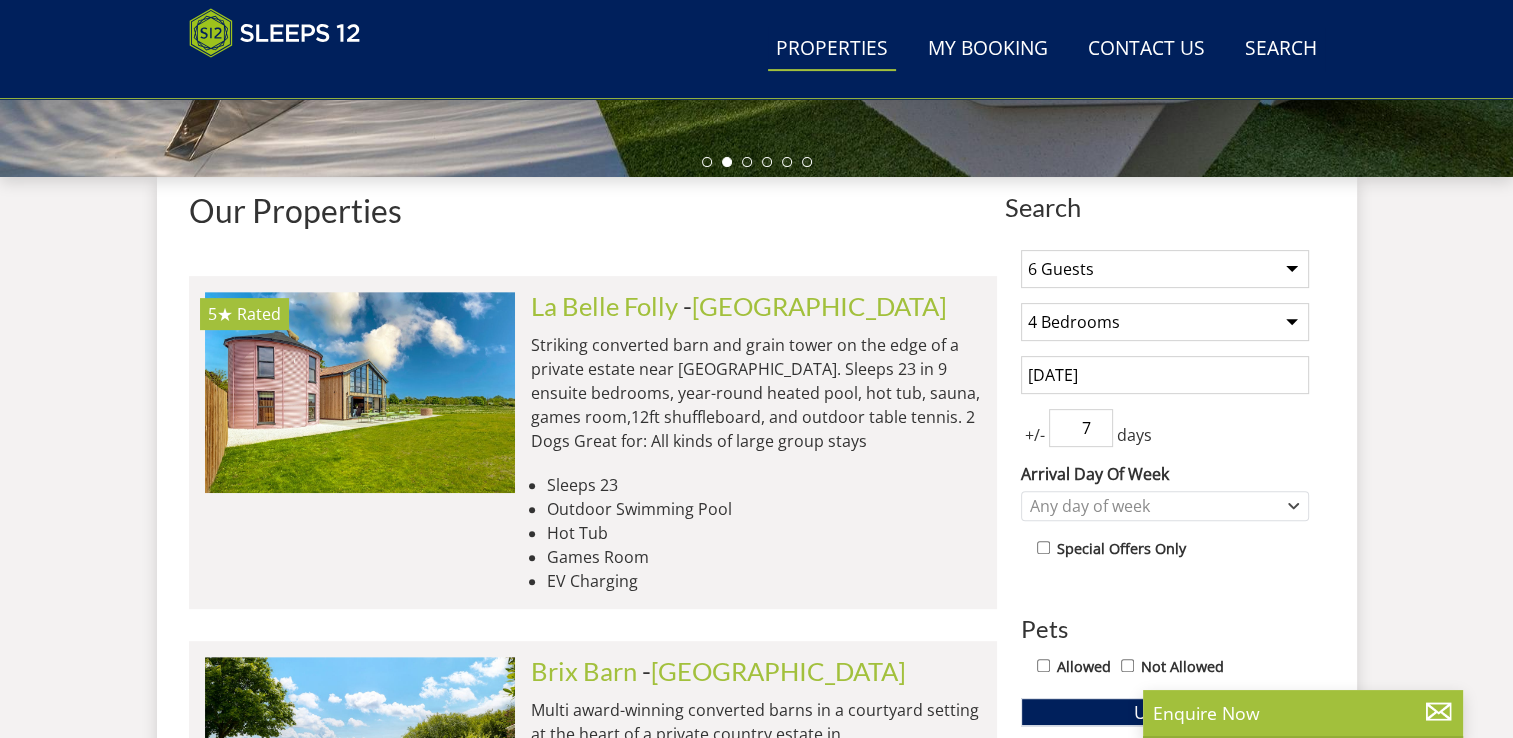 click on "1 Guest
2 Guests
3 Guests
4 Guests
5 Guests
6 Guests
7 Guests
8 Guests
9 Guests
10 Guests
11 Guests
12 Guests
13 Guests
14 Guests
15 Guests
16 Guests
17 Guests
18 Guests
19 Guests
20 Guests
21 Guests
22 Guests
23 Guests
24 Guests
25 Guests
26 Guests
27 Guests
28 Guests
29 Guests
30 Guests
31 Guests
32 Guests
Any number of bedrooms
4 Bedrooms
5 Bedrooms
6 Bedrooms
7 Bedrooms
8 Bedrooms
9 Bedrooms
10 Bedrooms
11 Bedrooms
12 Bedrooms
13 Bedrooms
14 Bedrooms
15 Bedrooms
16 Bedrooms
[DATE]
+/-
7
days
Arrival Day Of Week
[DATE]
[DATE]
[DATE]" at bounding box center [1165, 779] 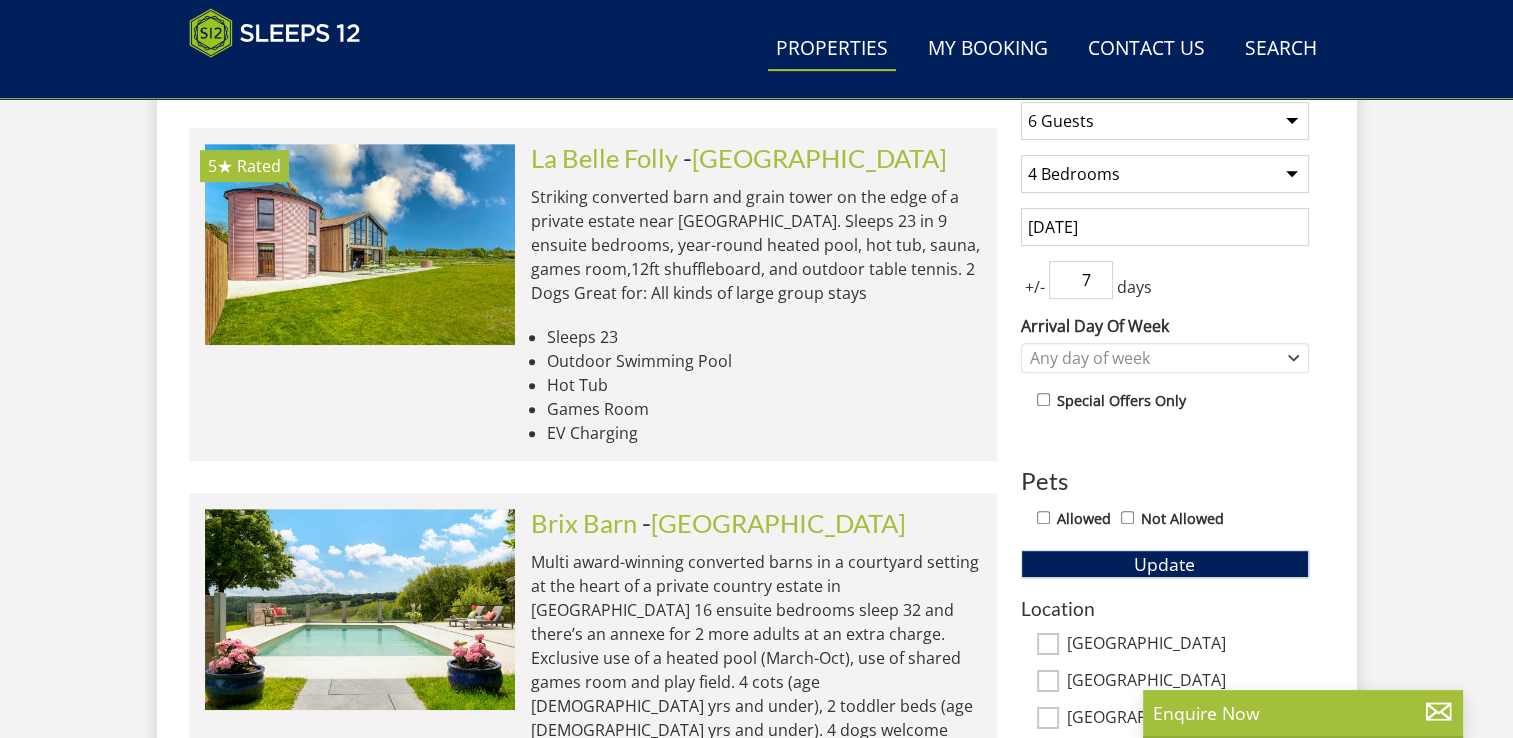 scroll, scrollTop: 1000, scrollLeft: 0, axis: vertical 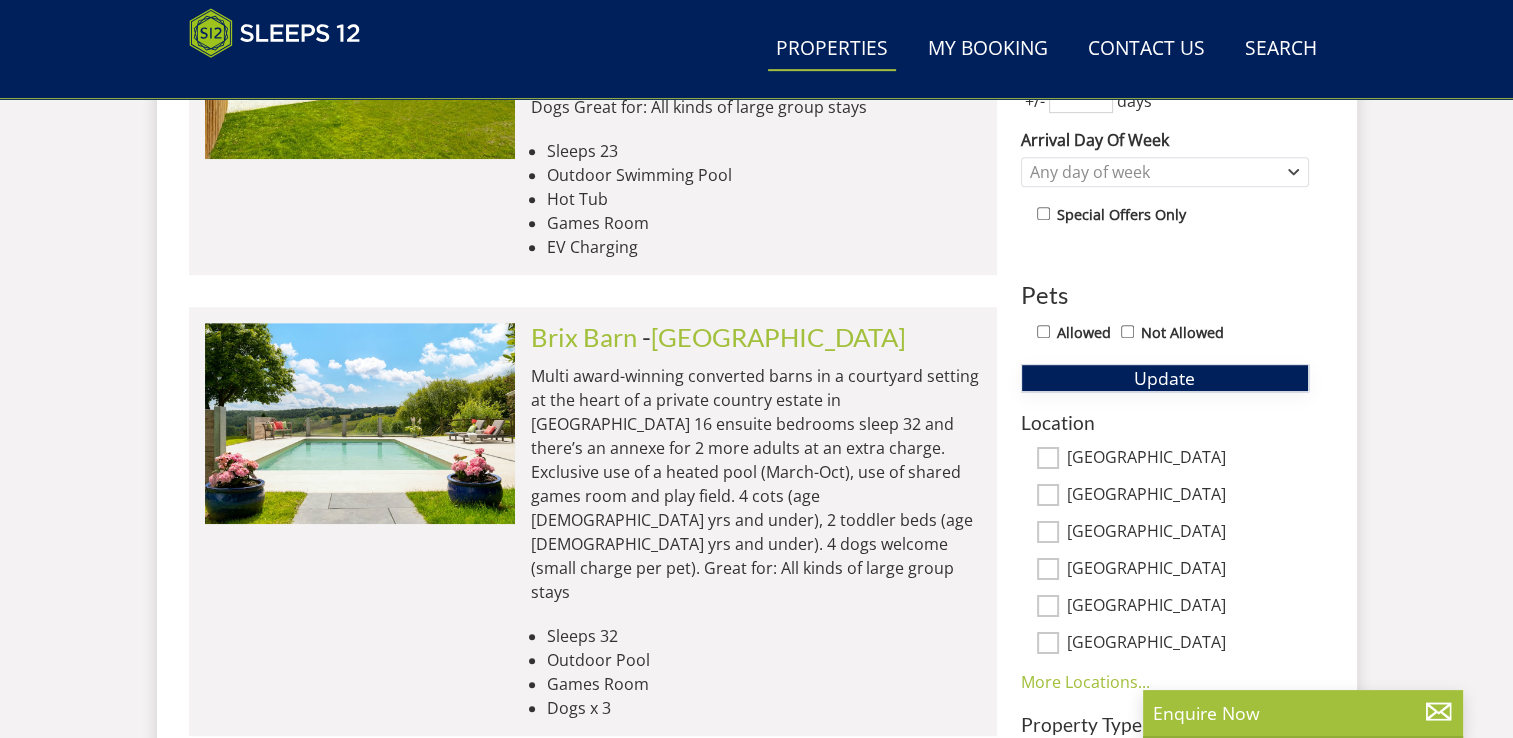 click on "Update" at bounding box center [1164, 378] 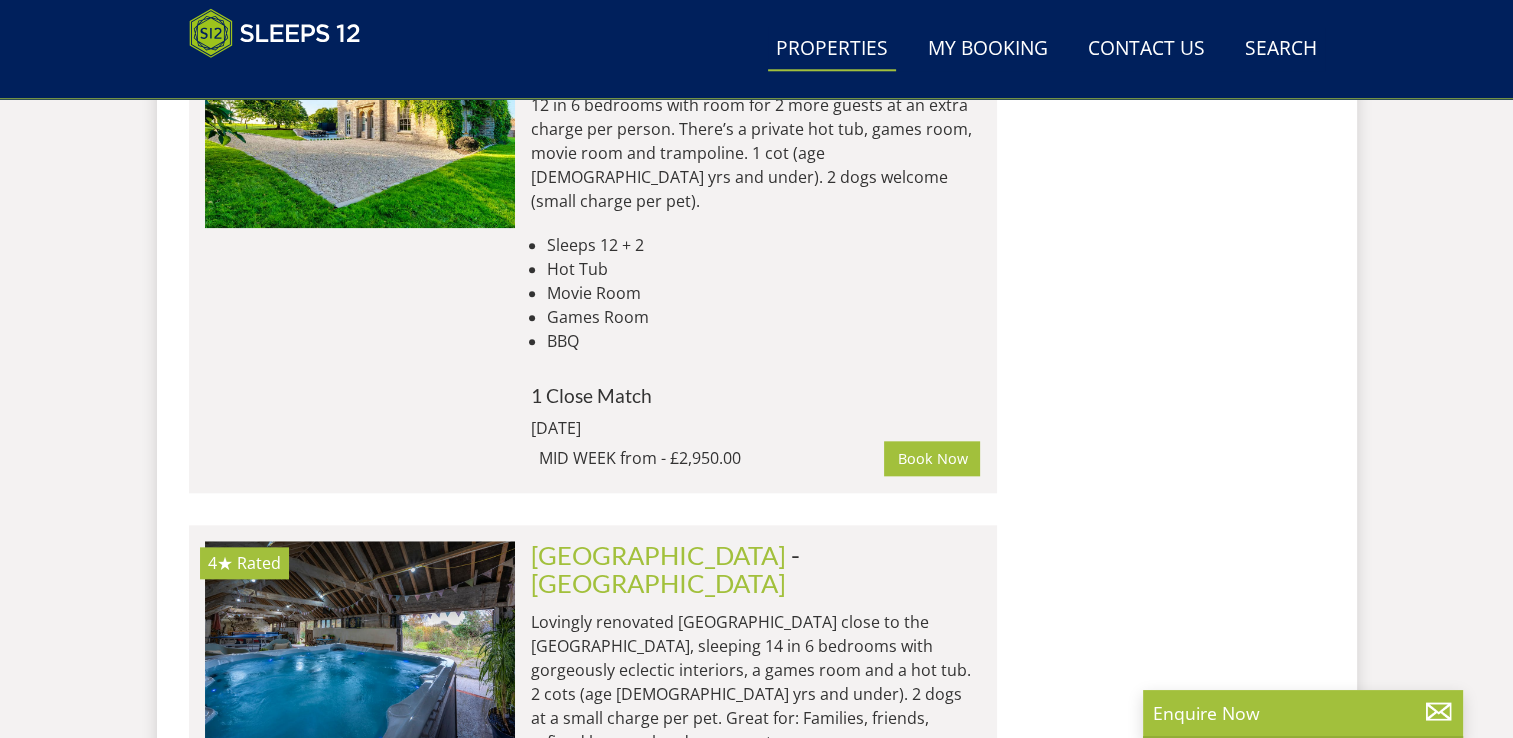 scroll, scrollTop: 1833, scrollLeft: 0, axis: vertical 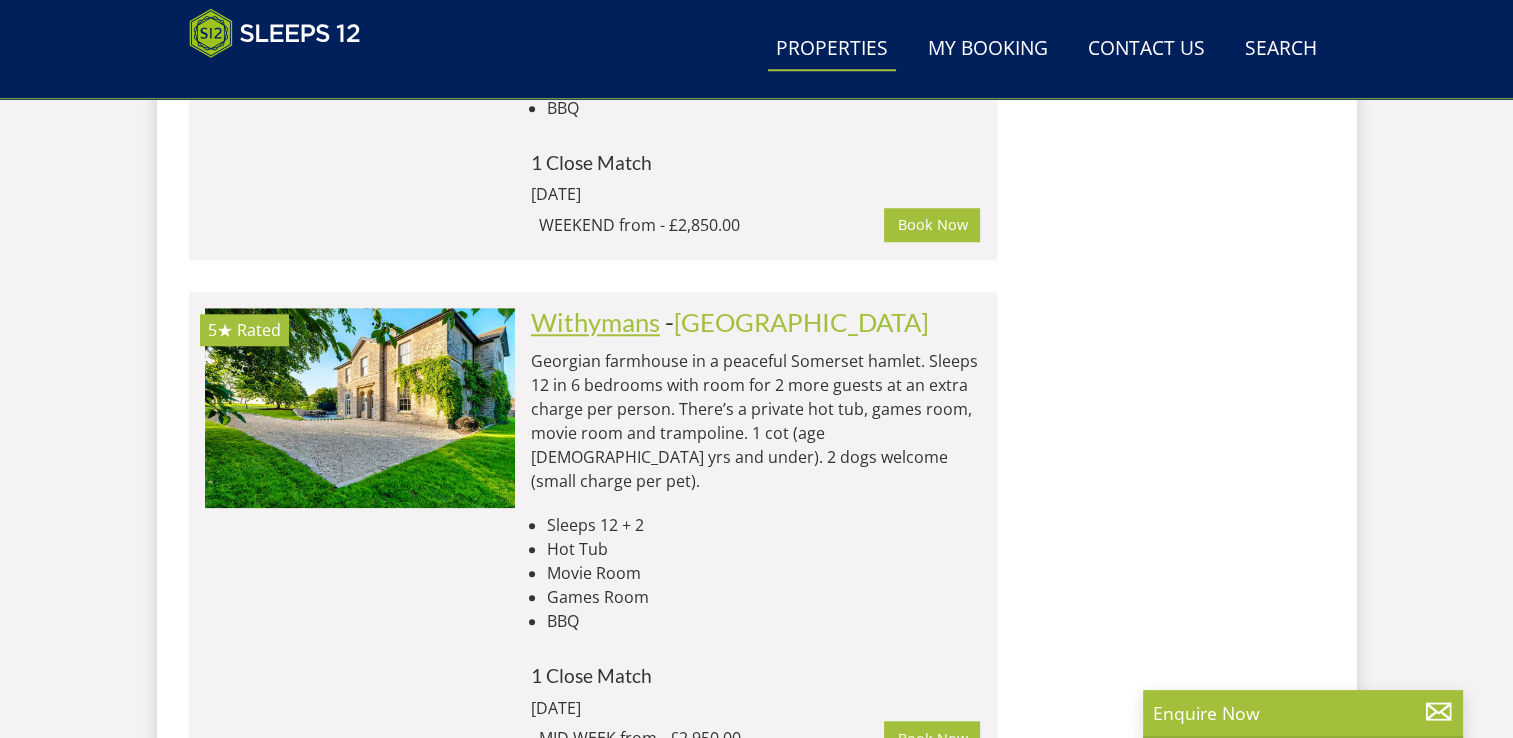 click on "Withymans" at bounding box center (595, 322) 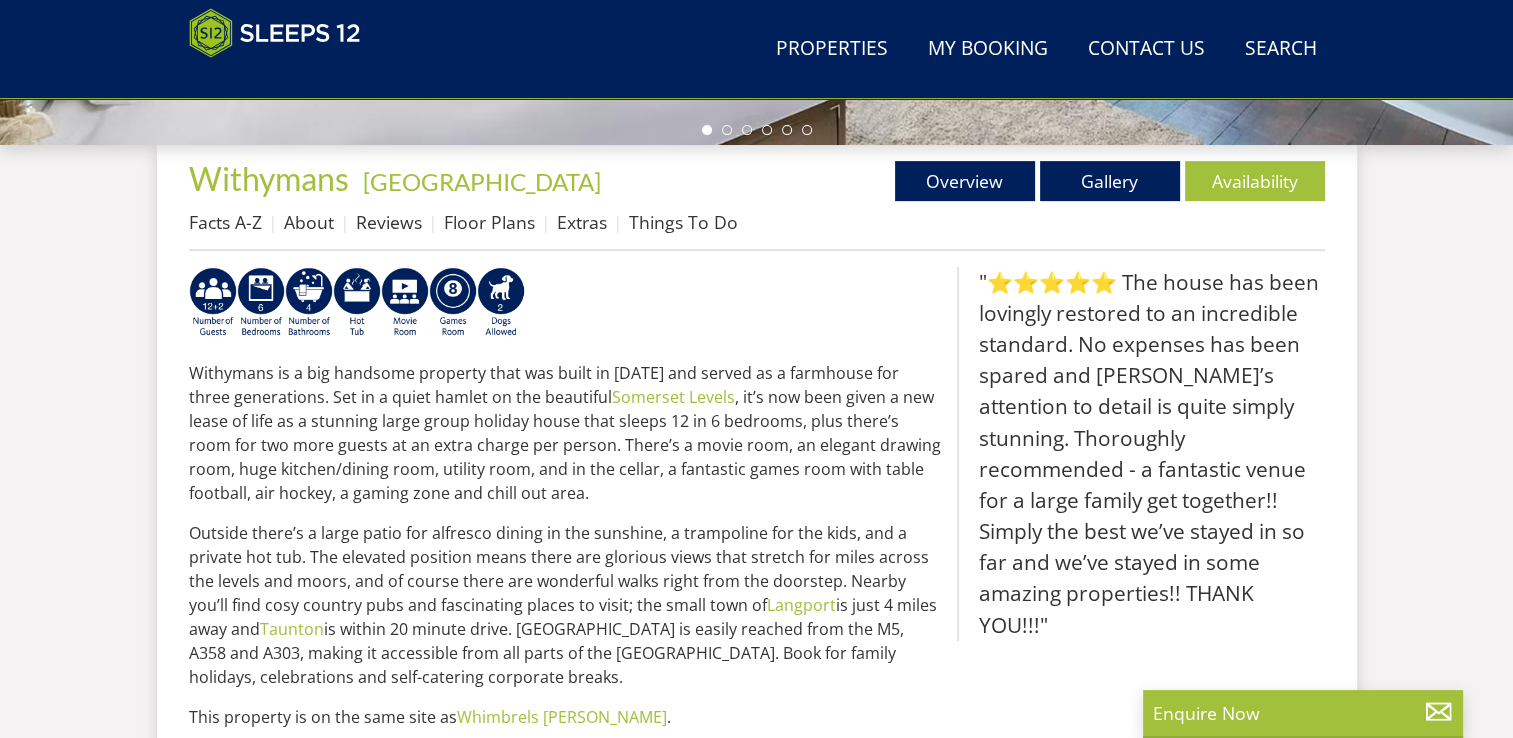 scroll, scrollTop: 659, scrollLeft: 0, axis: vertical 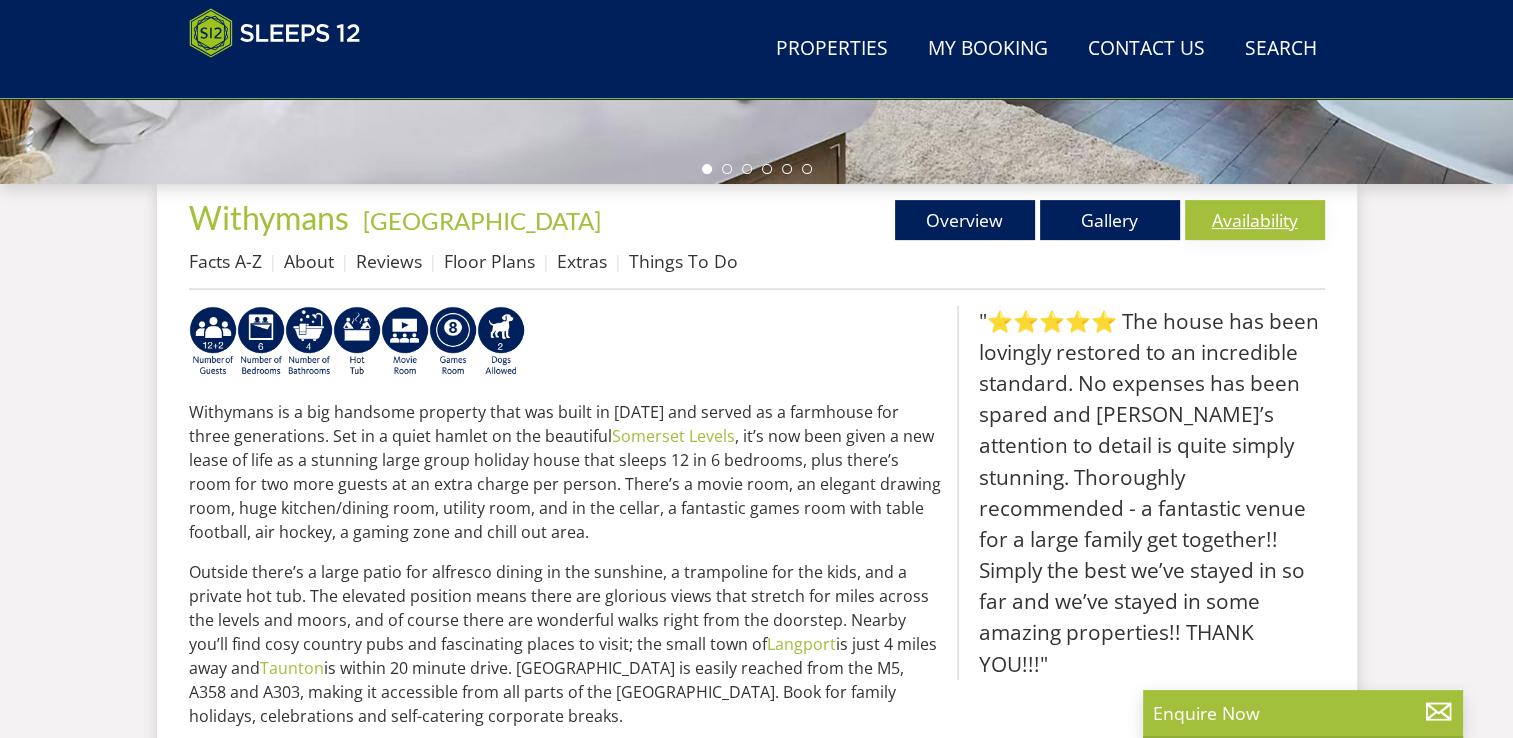 click on "Availability" at bounding box center [1255, 220] 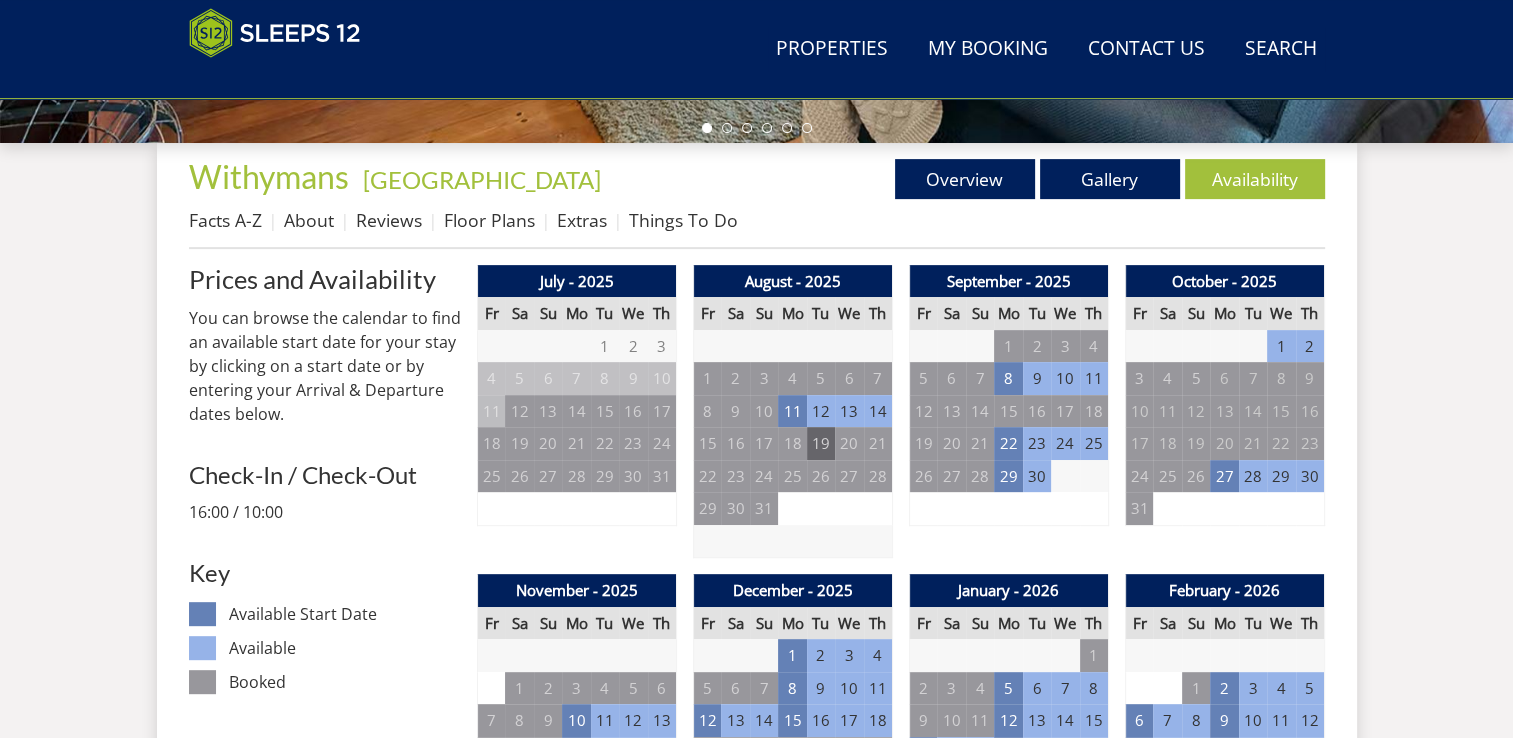 scroll, scrollTop: 329, scrollLeft: 0, axis: vertical 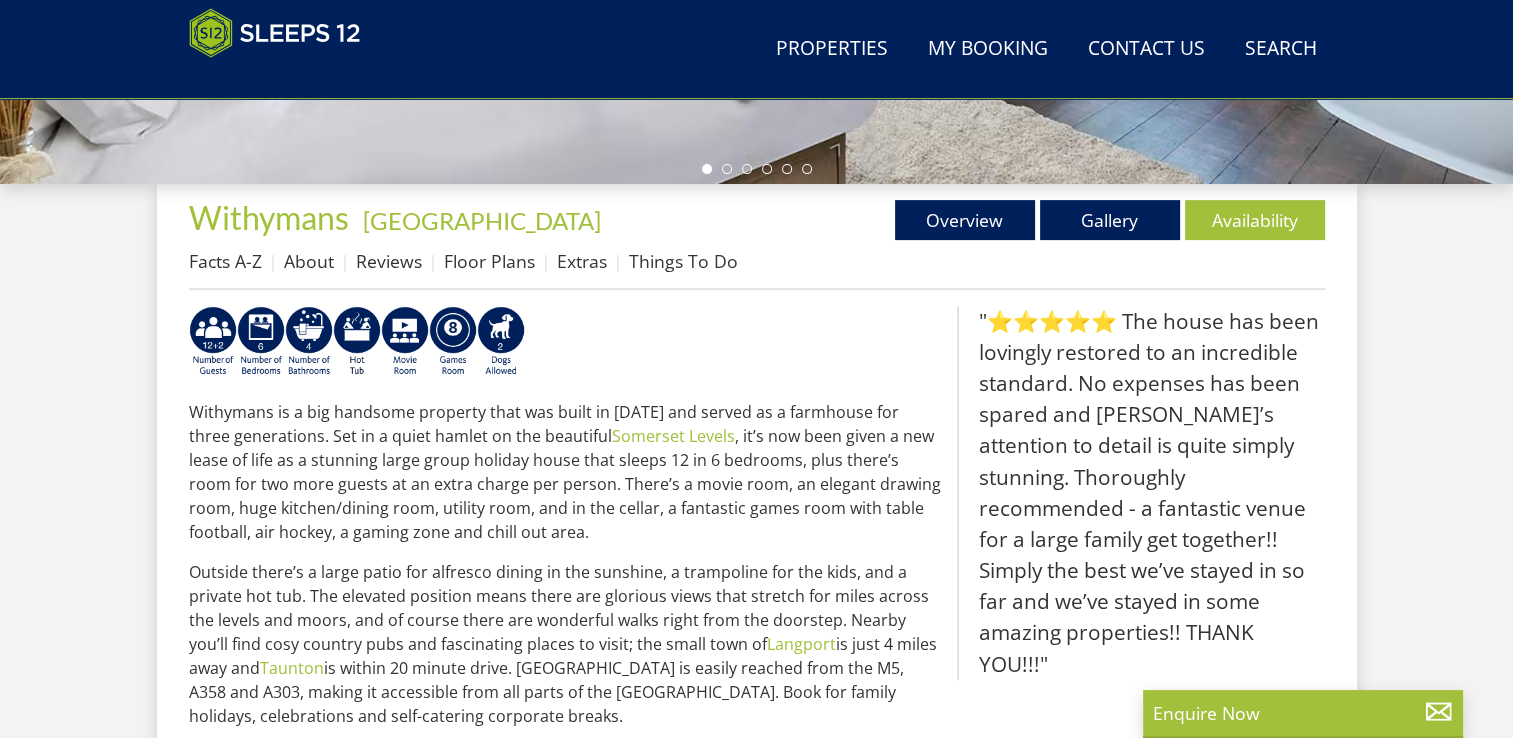 select on "6" 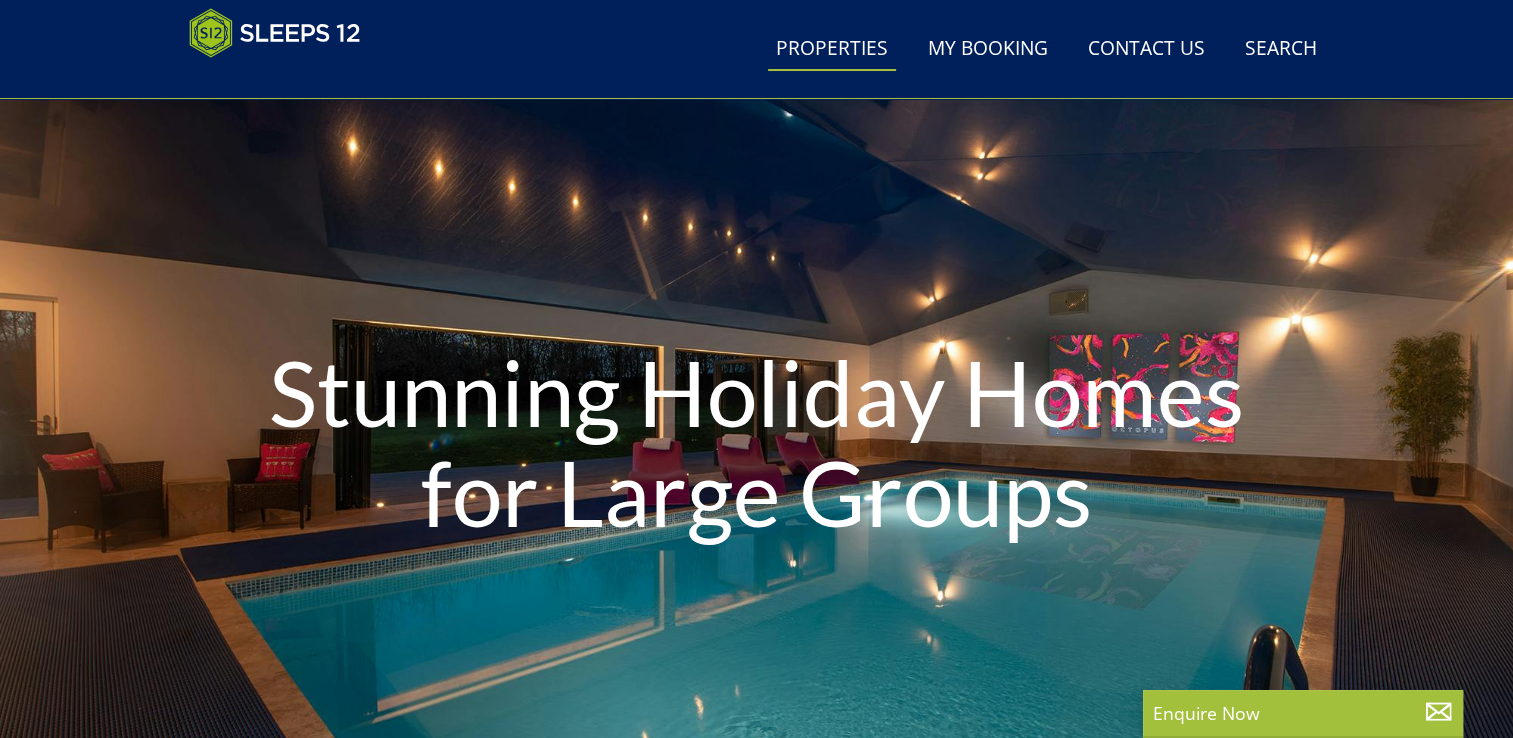 scroll, scrollTop: 0, scrollLeft: 0, axis: both 